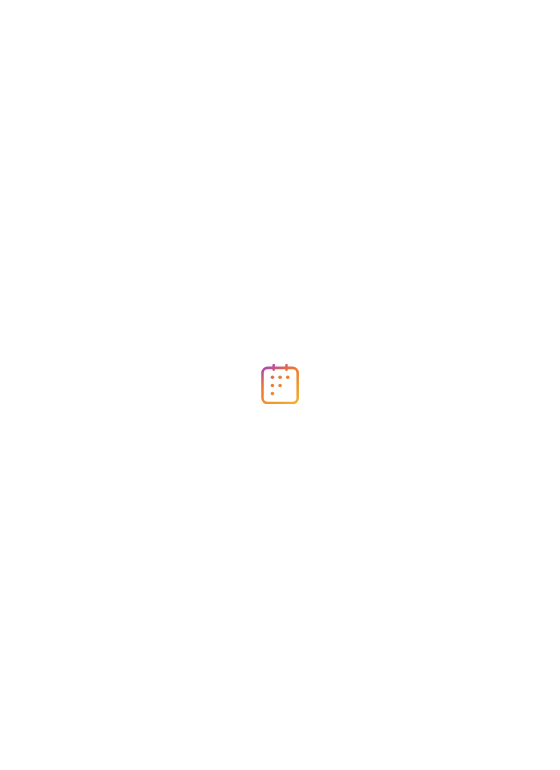 scroll, scrollTop: 0, scrollLeft: 0, axis: both 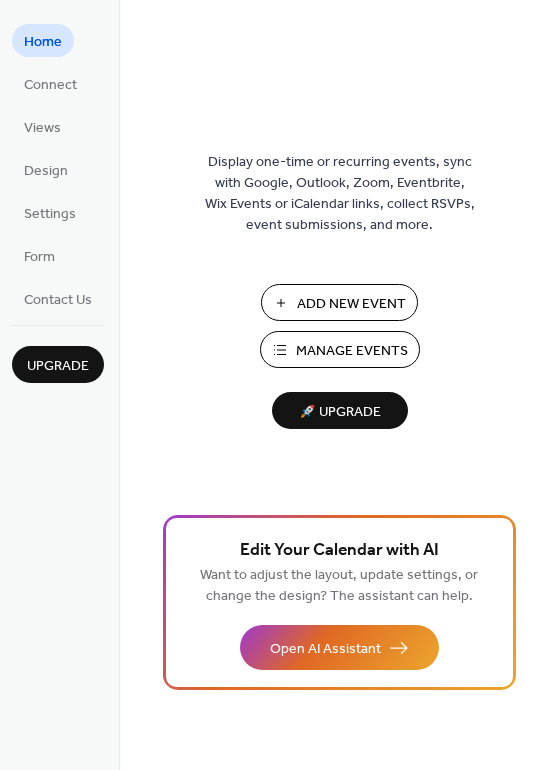 click on "Add New Event" at bounding box center [351, 304] 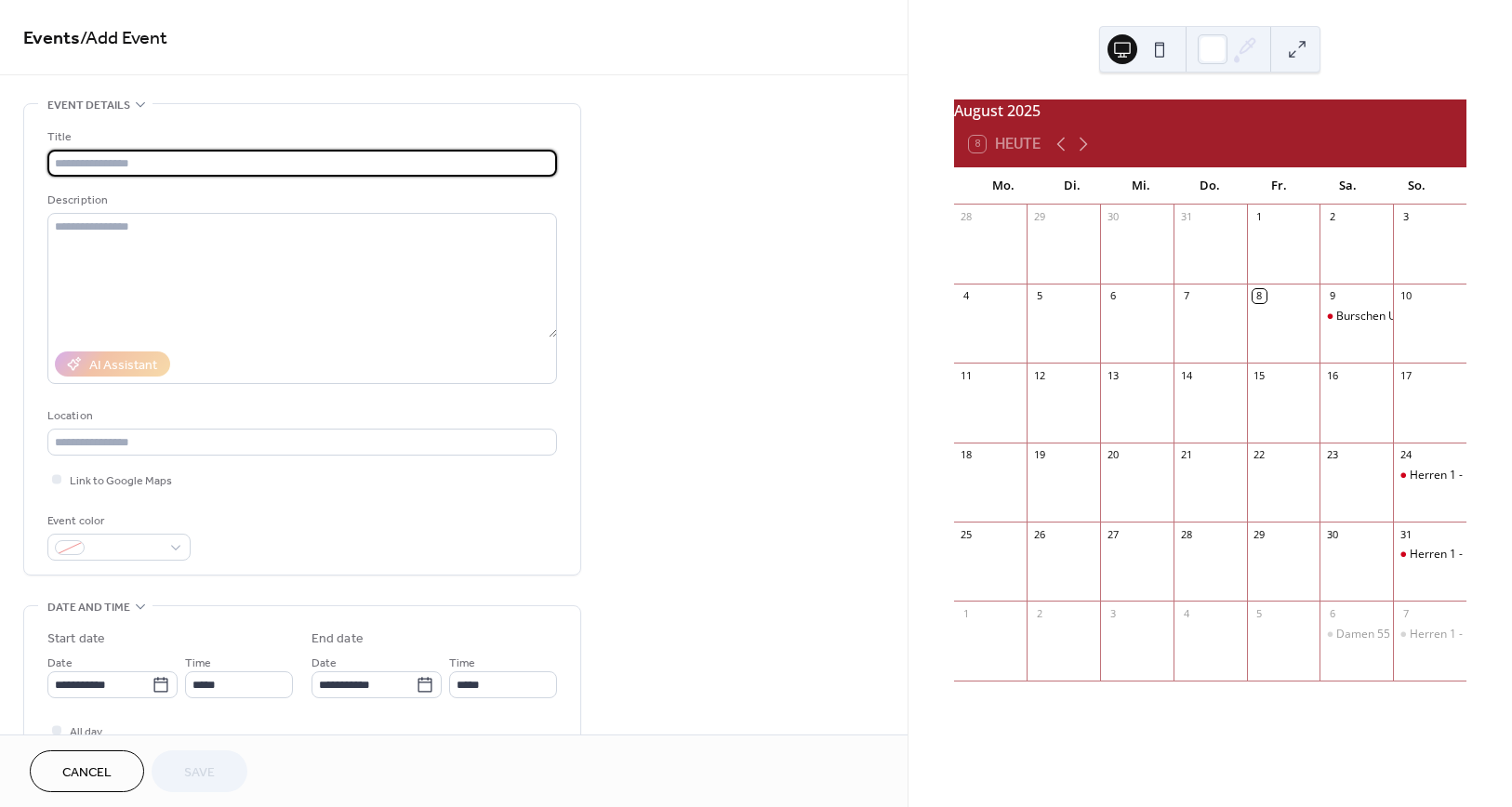 scroll, scrollTop: 0, scrollLeft: 0, axis: both 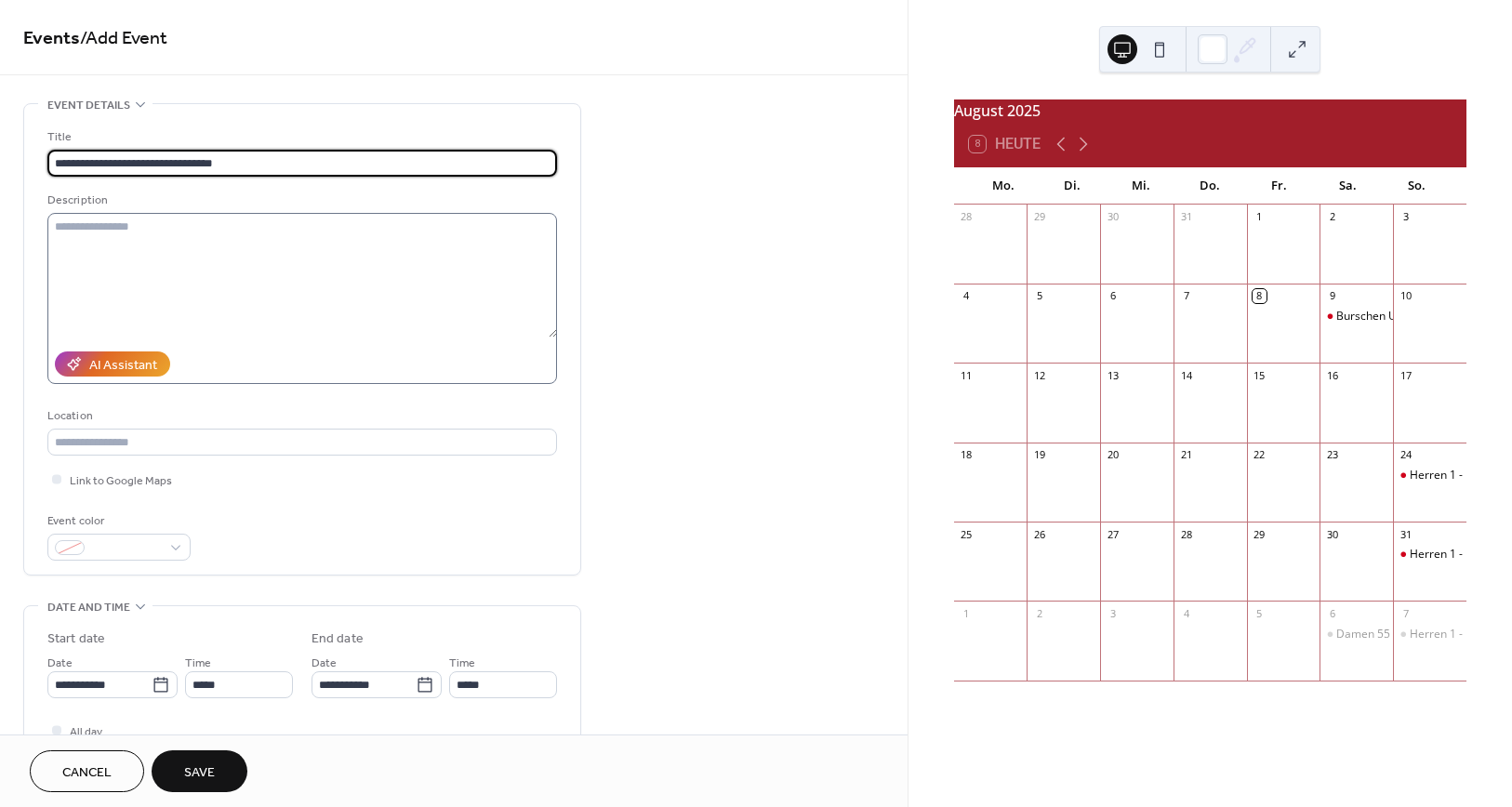 type on "**********" 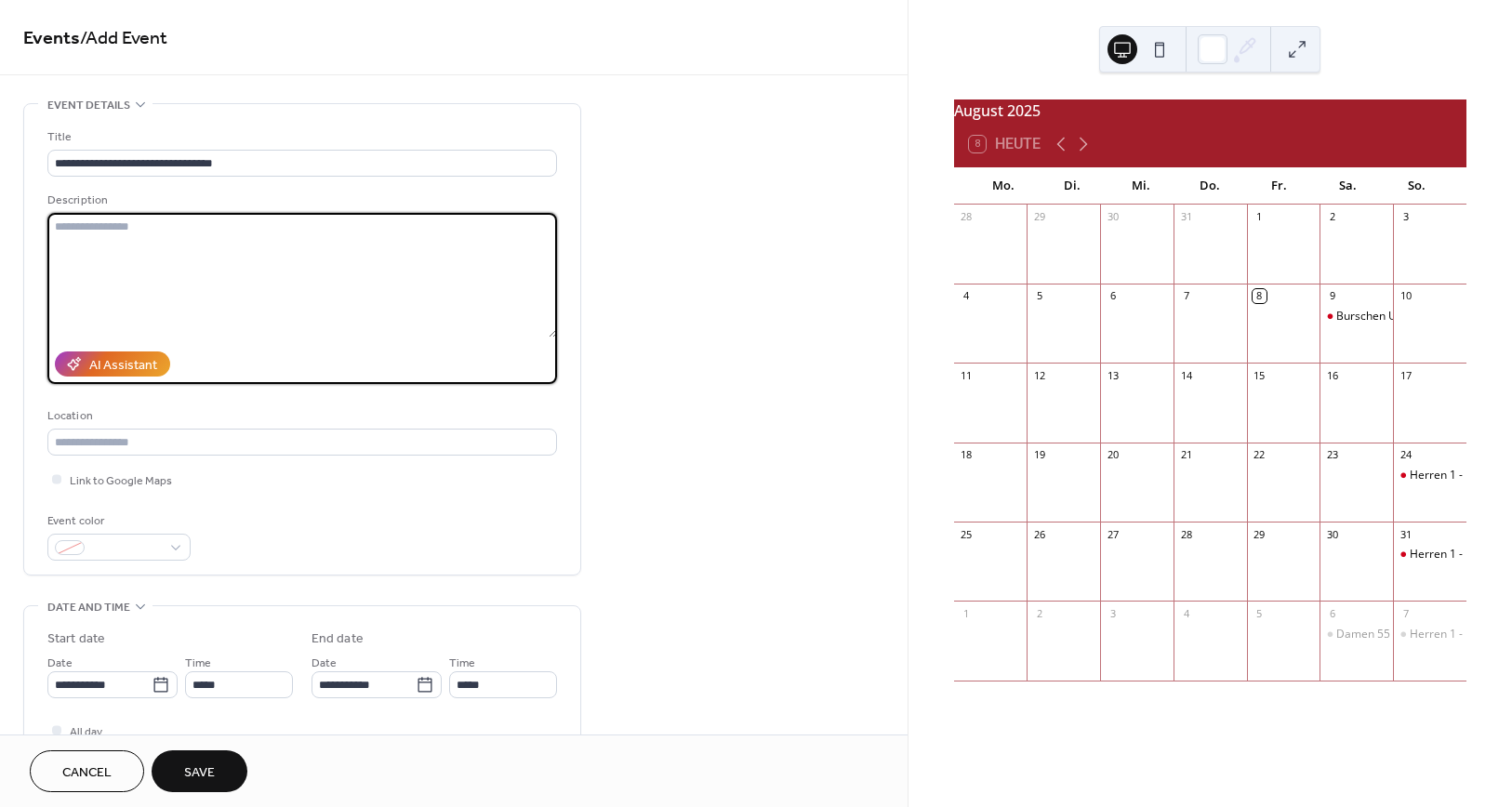 click at bounding box center (302, 275) 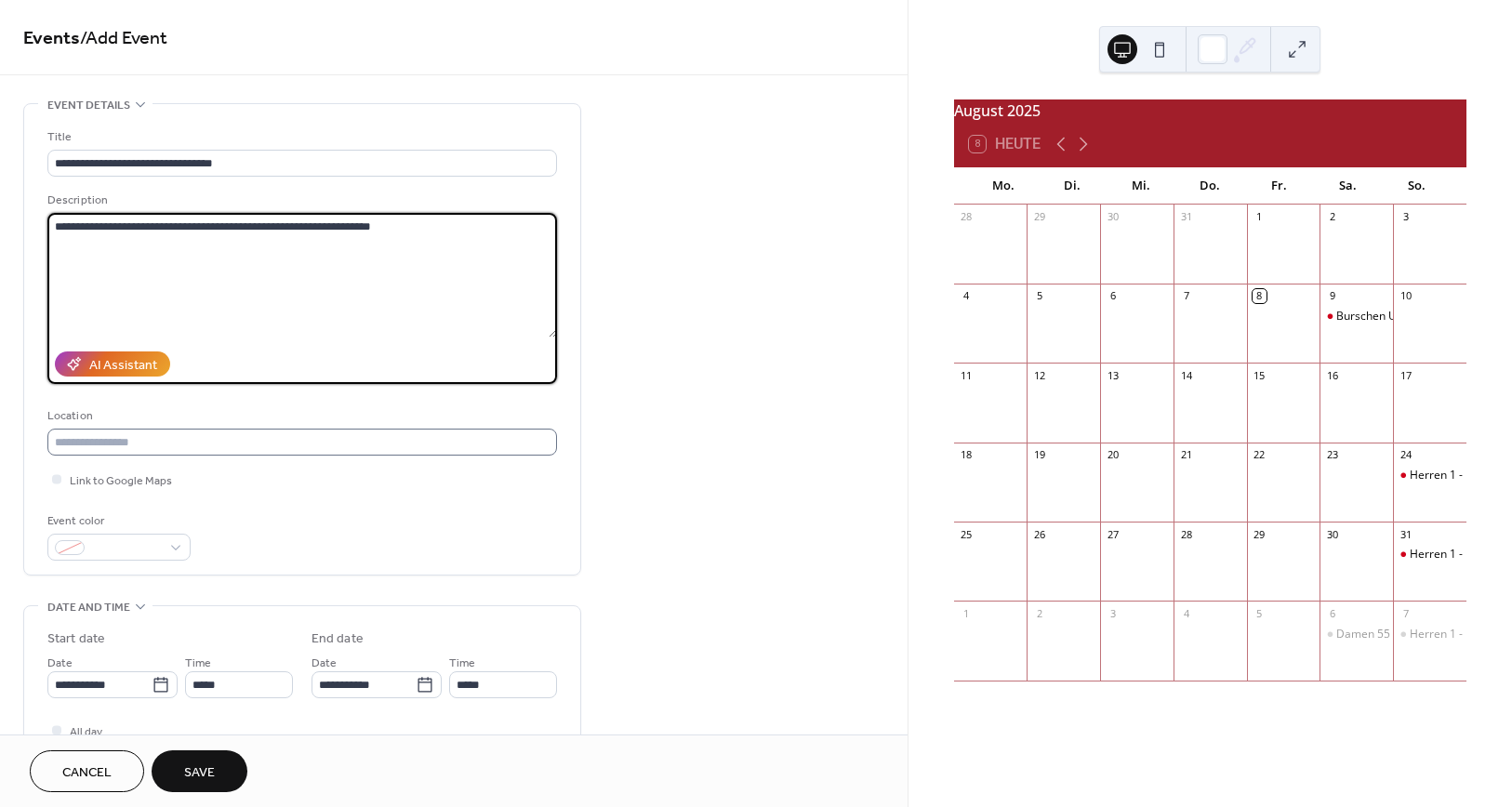 type on "**********" 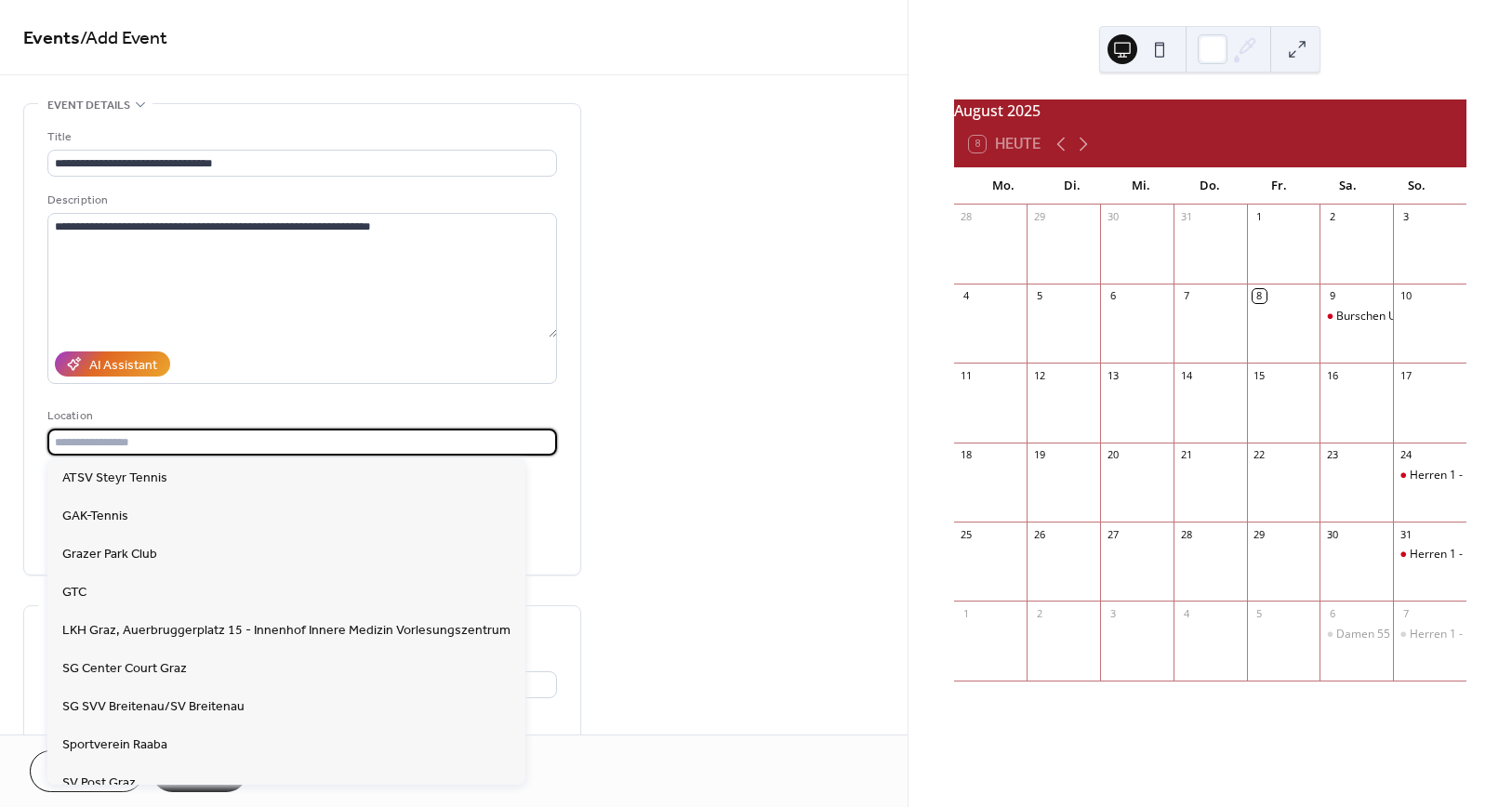 click at bounding box center [302, 442] 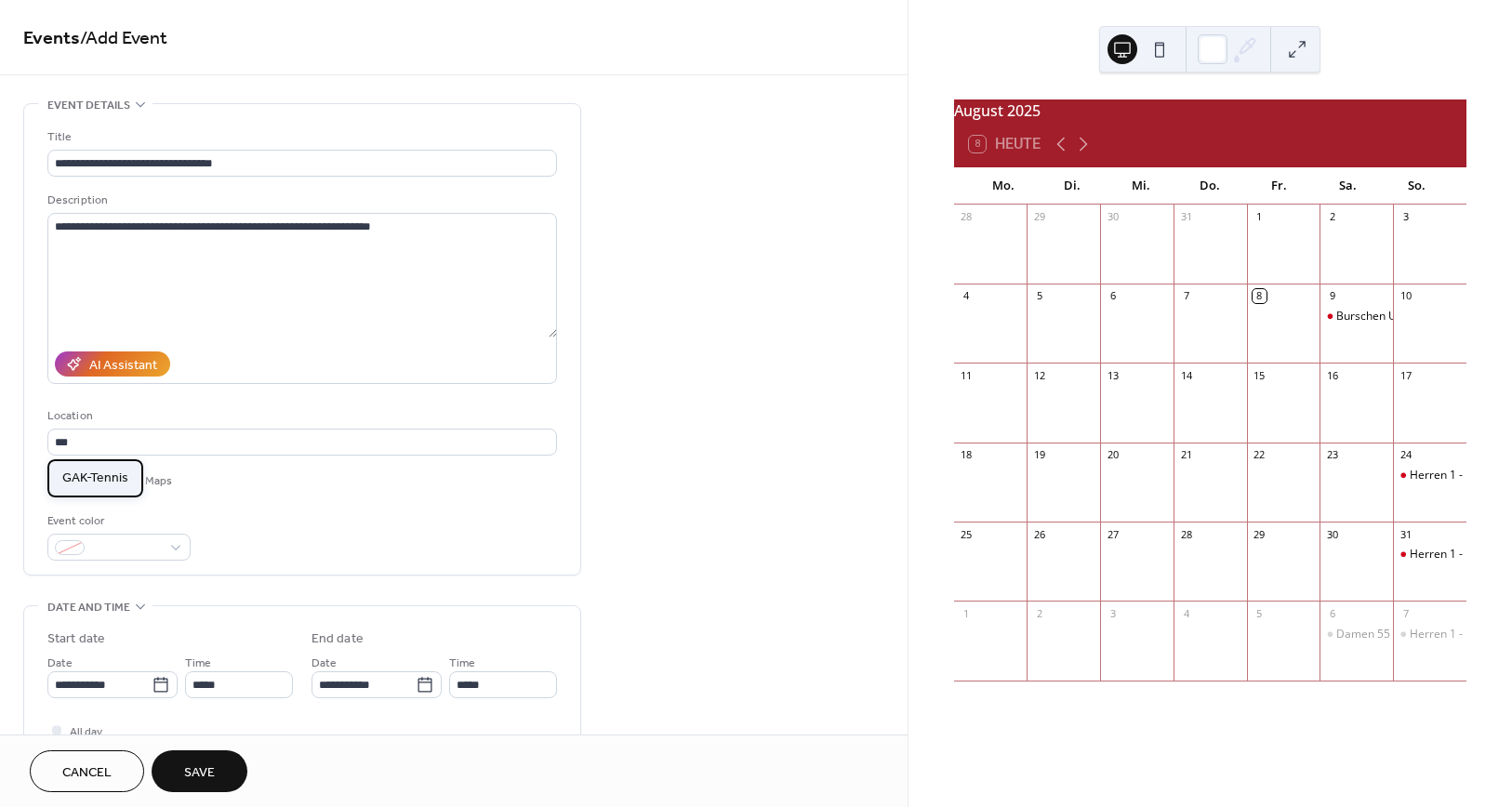 click on "GAK-Tennis" at bounding box center (95, 478) 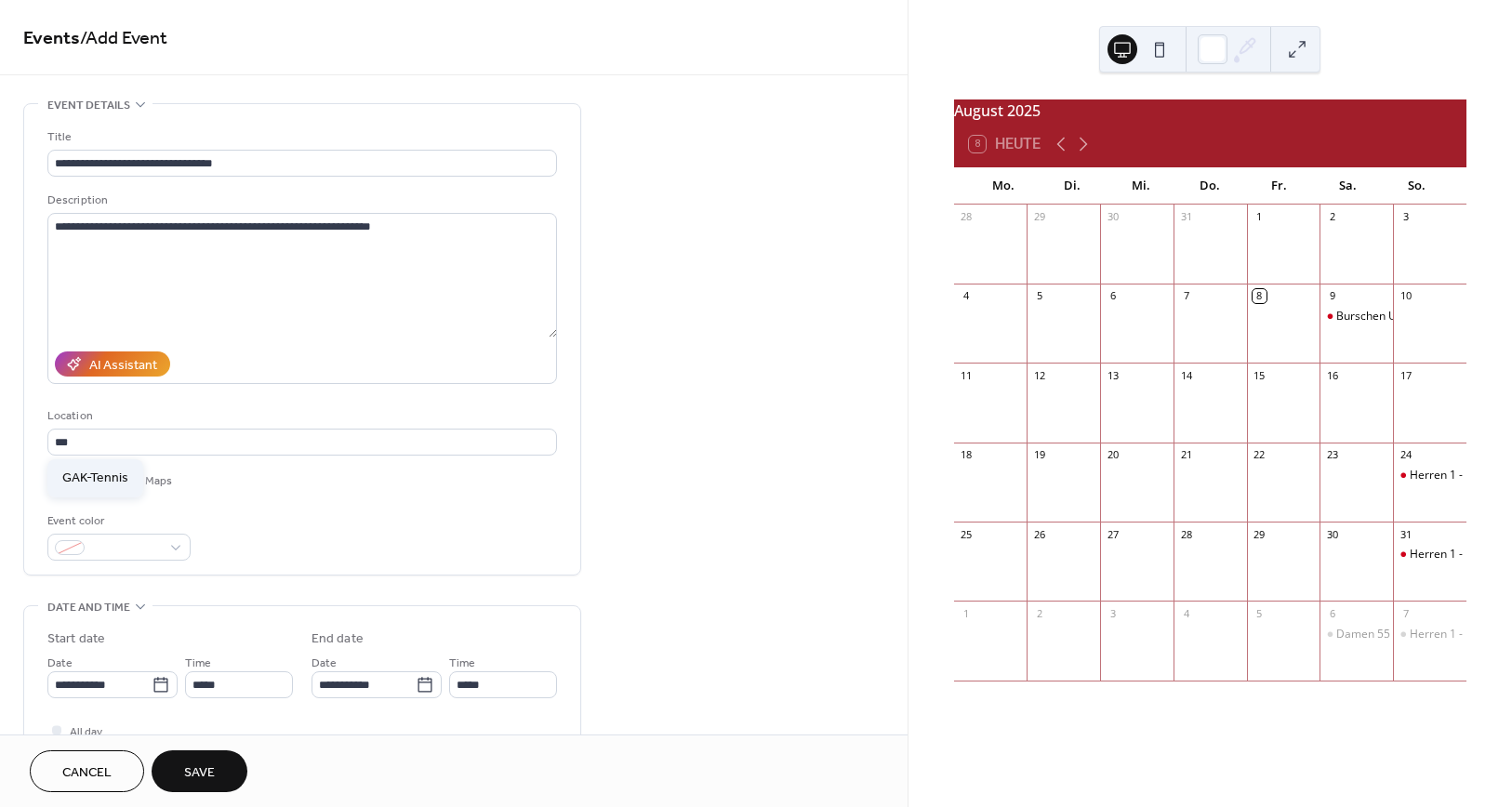 type on "**********" 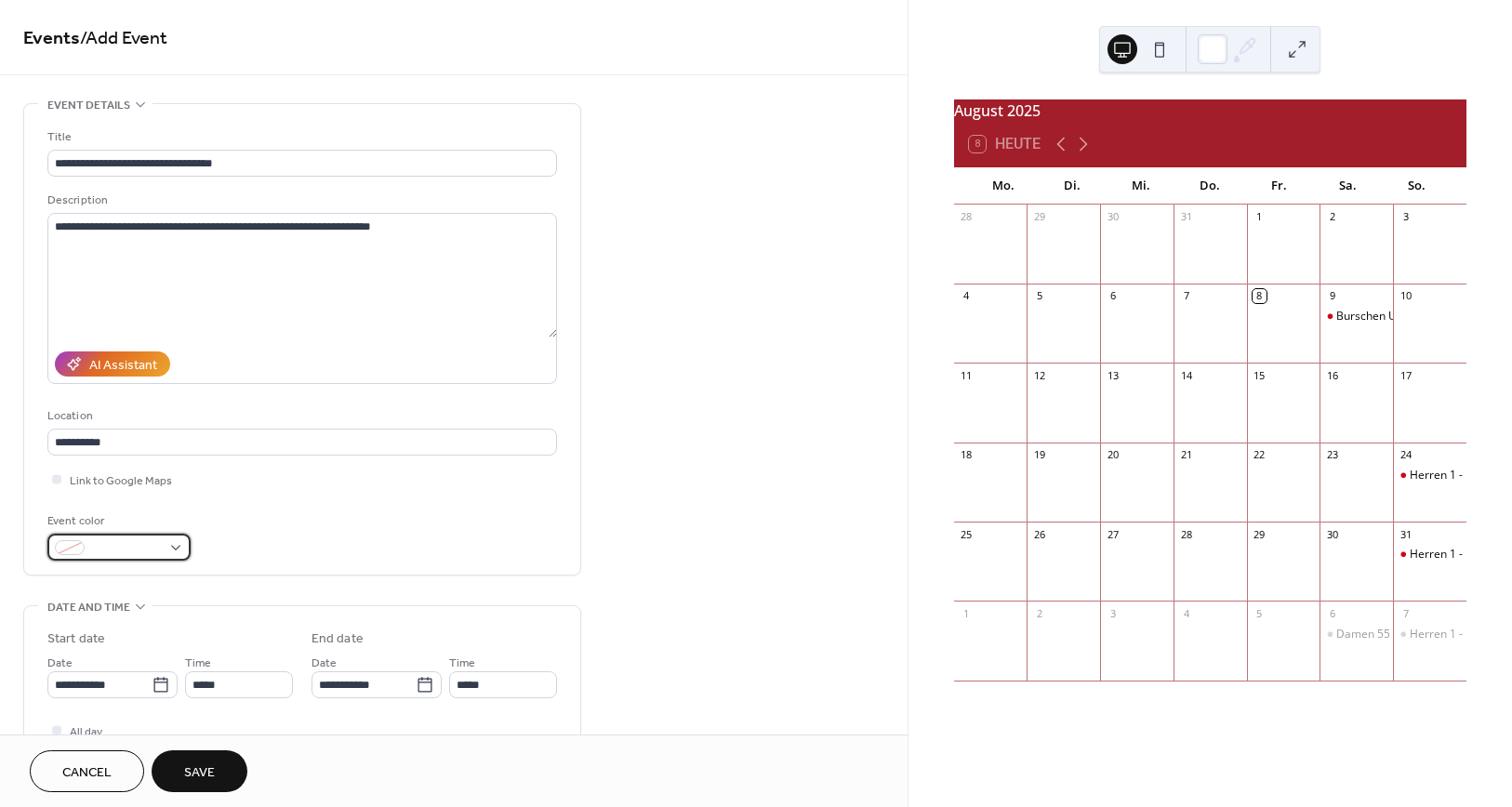 click at bounding box center [119, 547] 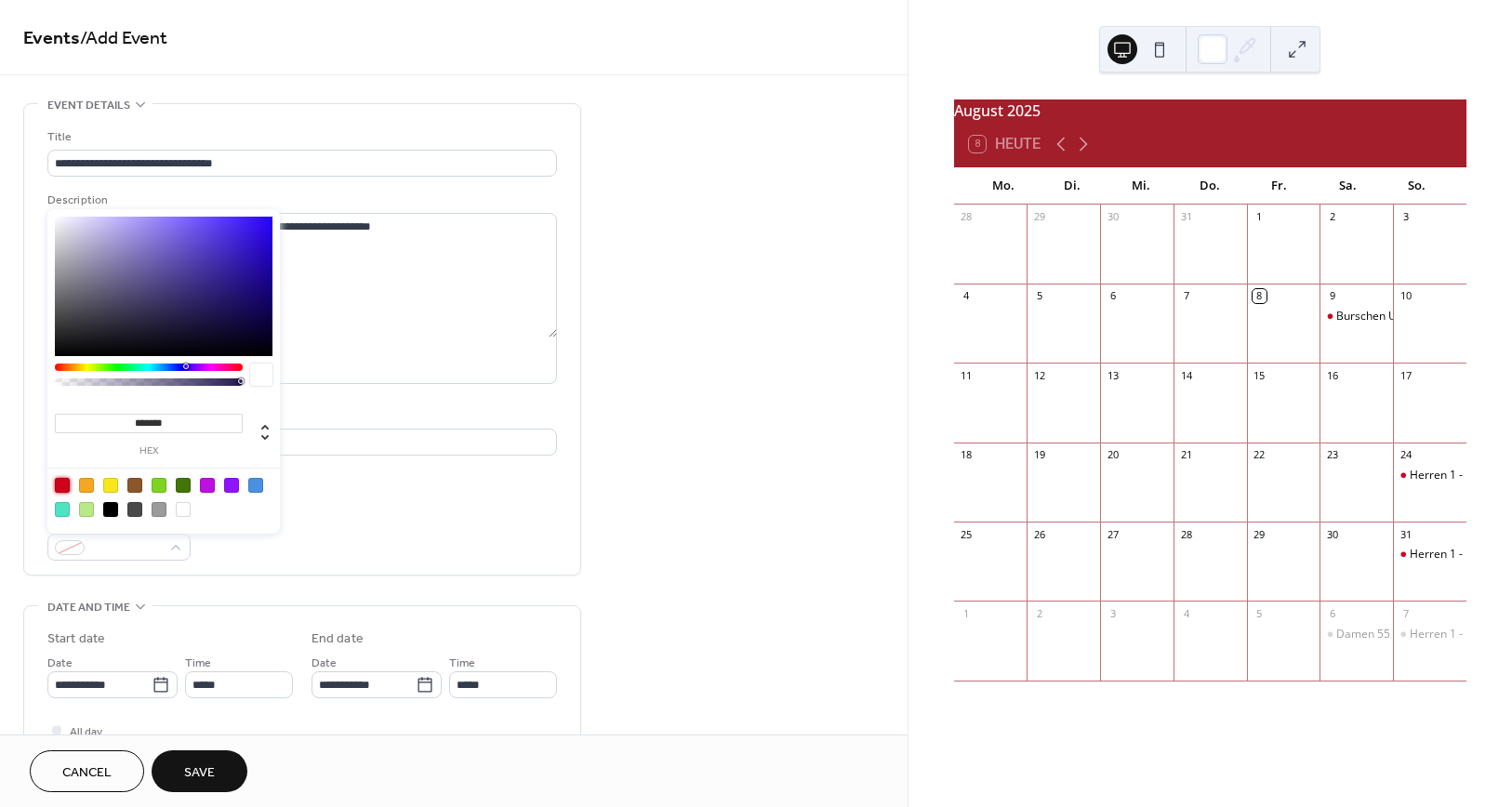 click at bounding box center [62, 485] 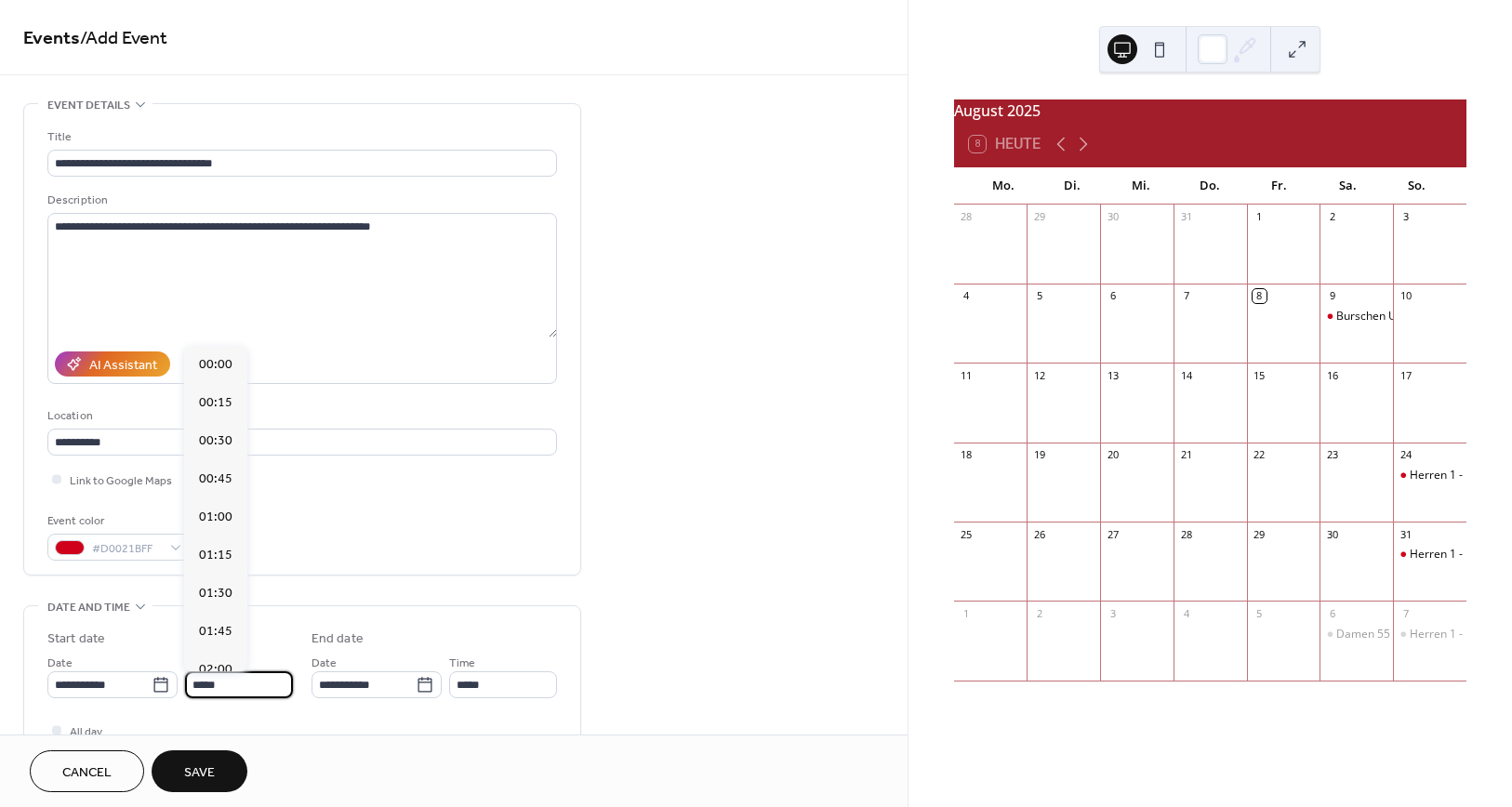 scroll, scrollTop: 1830, scrollLeft: 0, axis: vertical 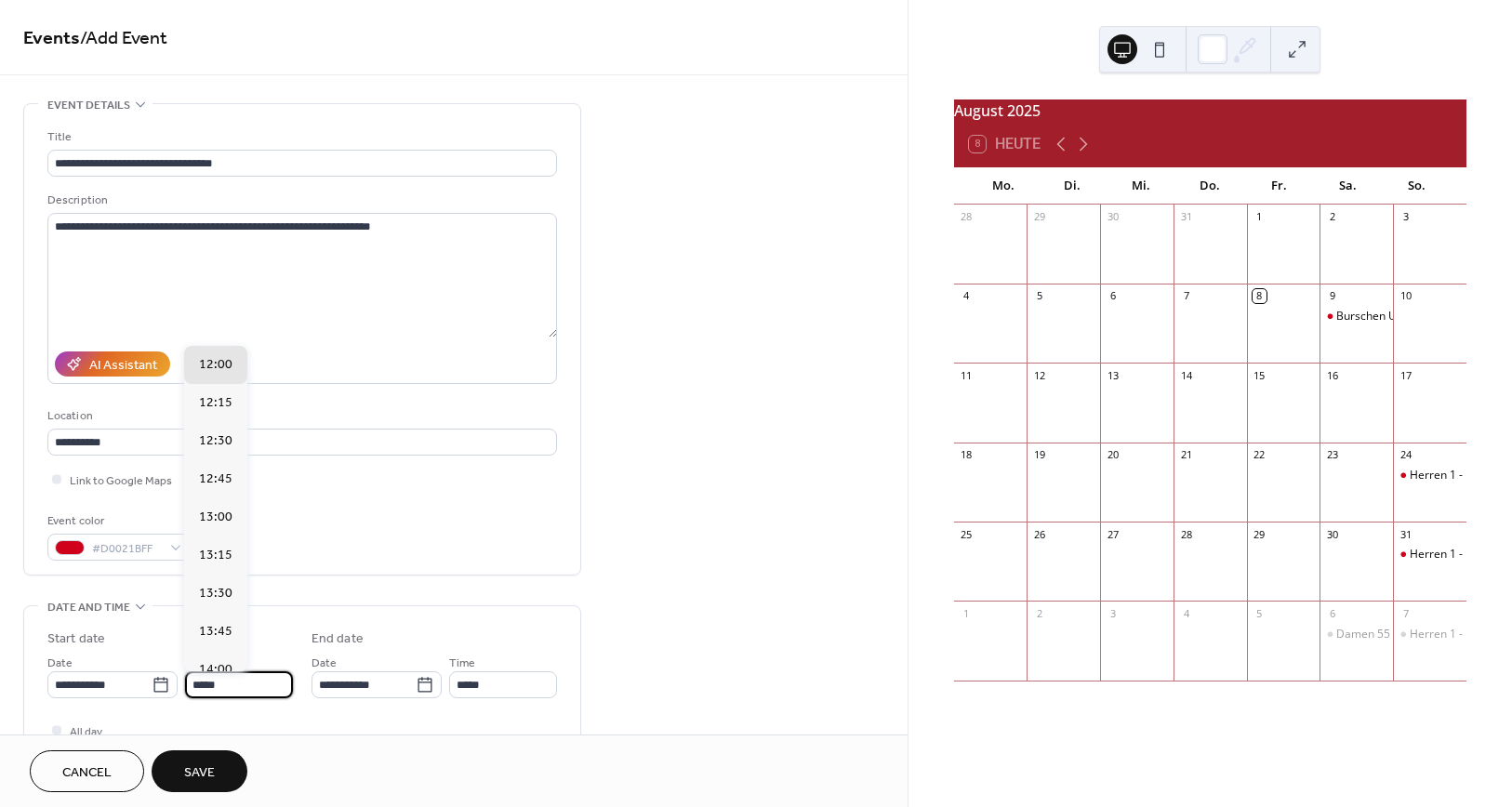click on "*****" at bounding box center [239, 684] 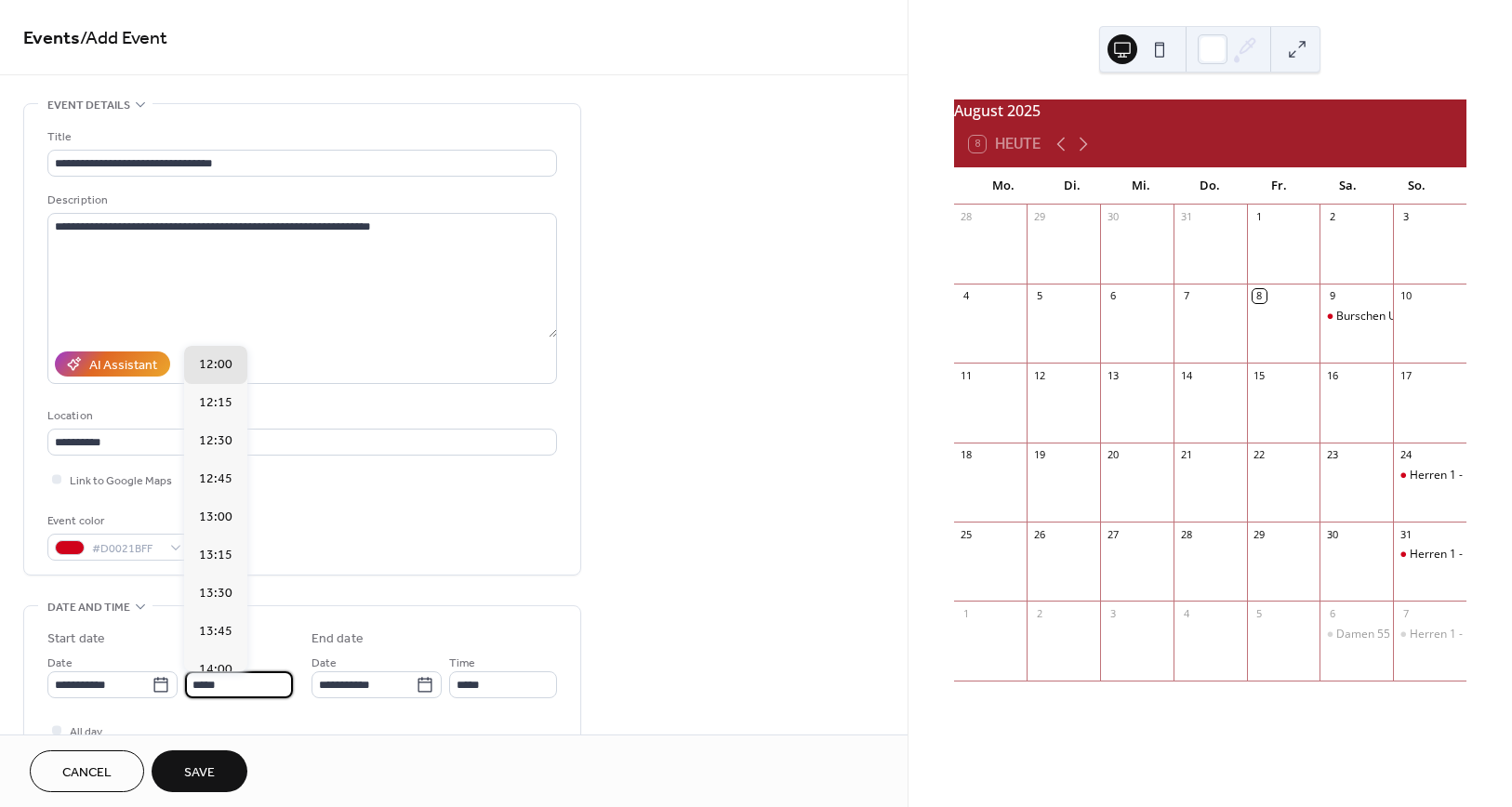 click on "*****" at bounding box center (239, 684) 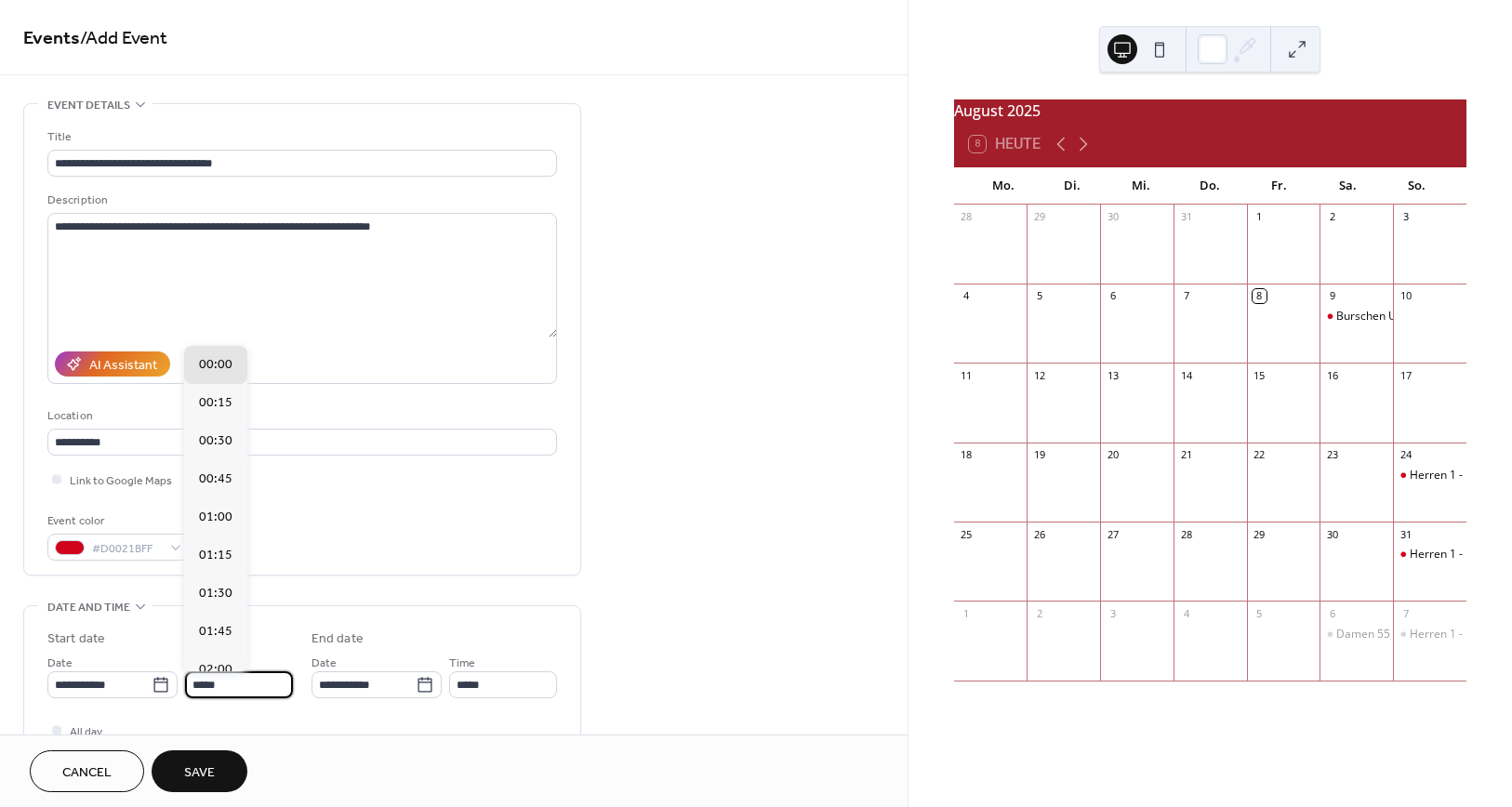 scroll, scrollTop: 1067, scrollLeft: 0, axis: vertical 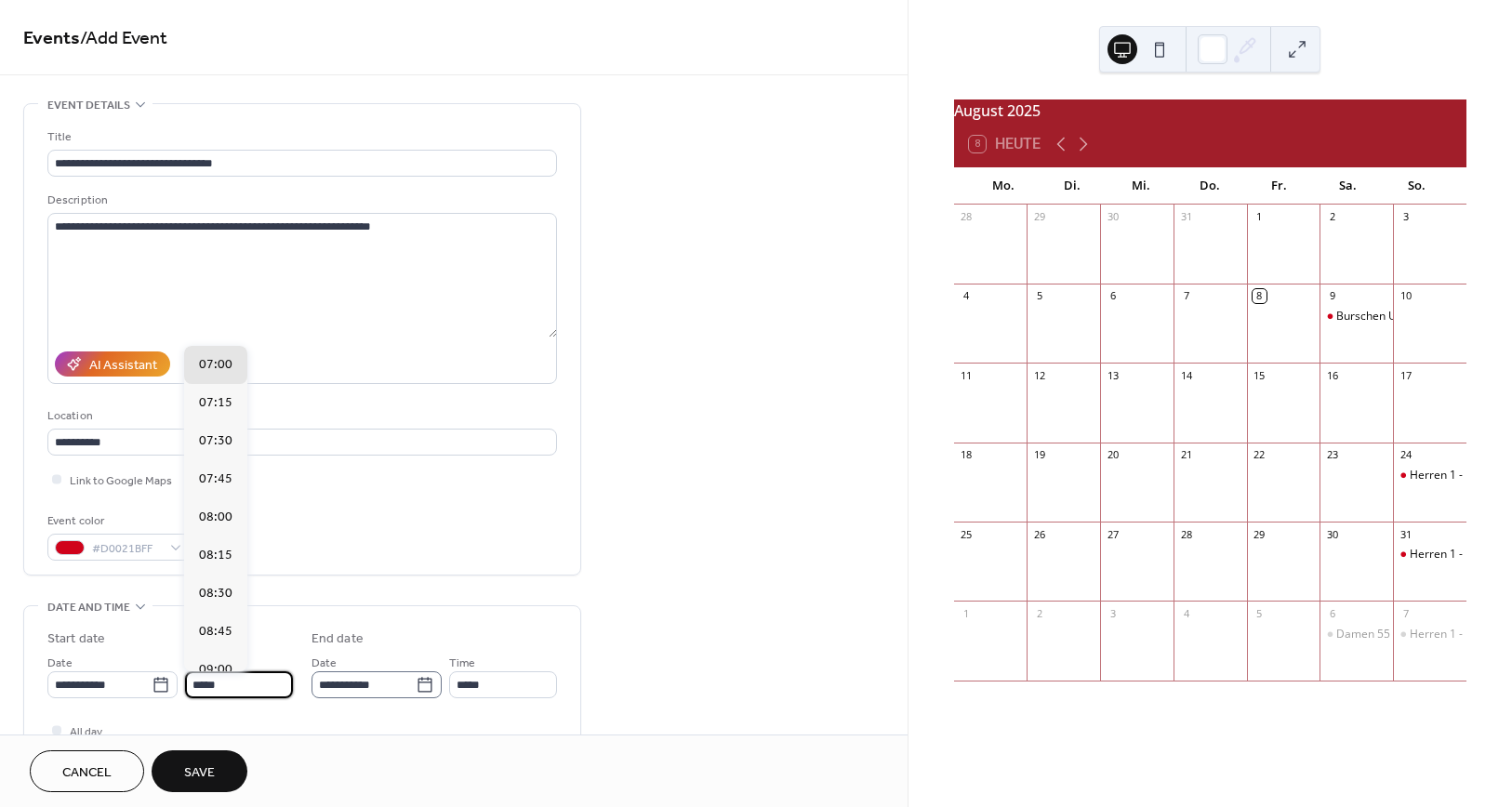 type on "*****" 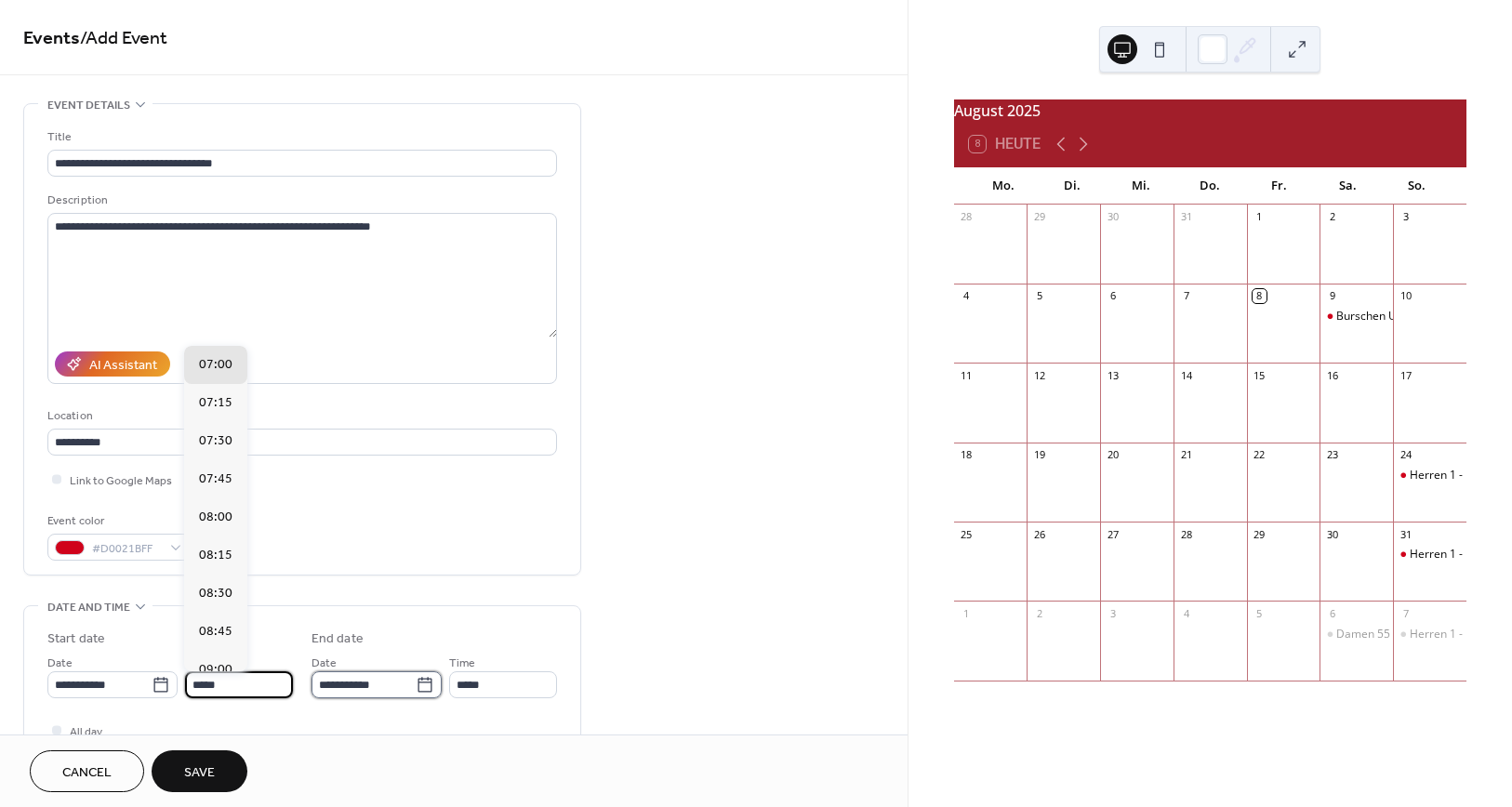 click on "**********" at bounding box center [364, 684] 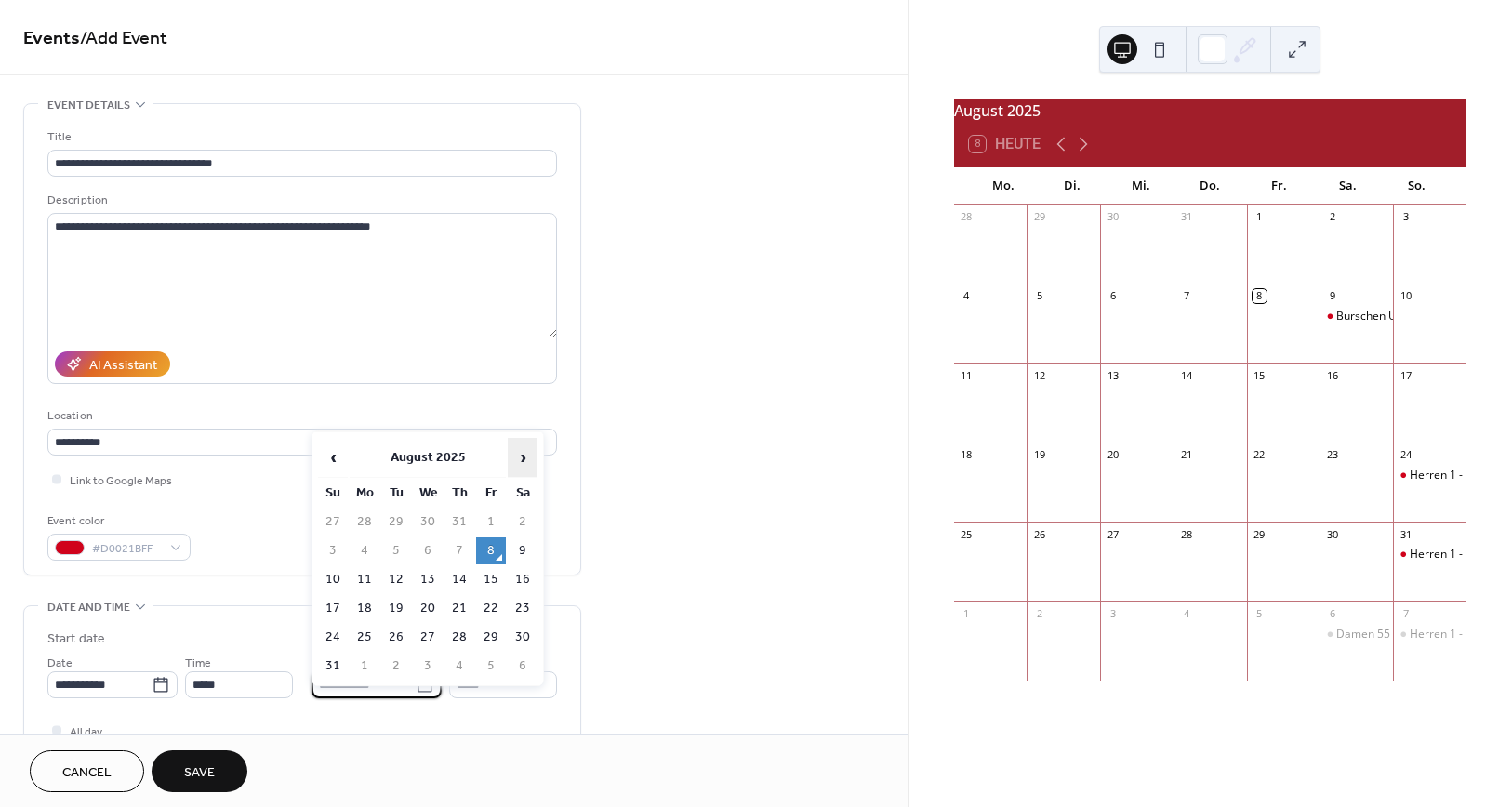 click on "›" at bounding box center [523, 457] 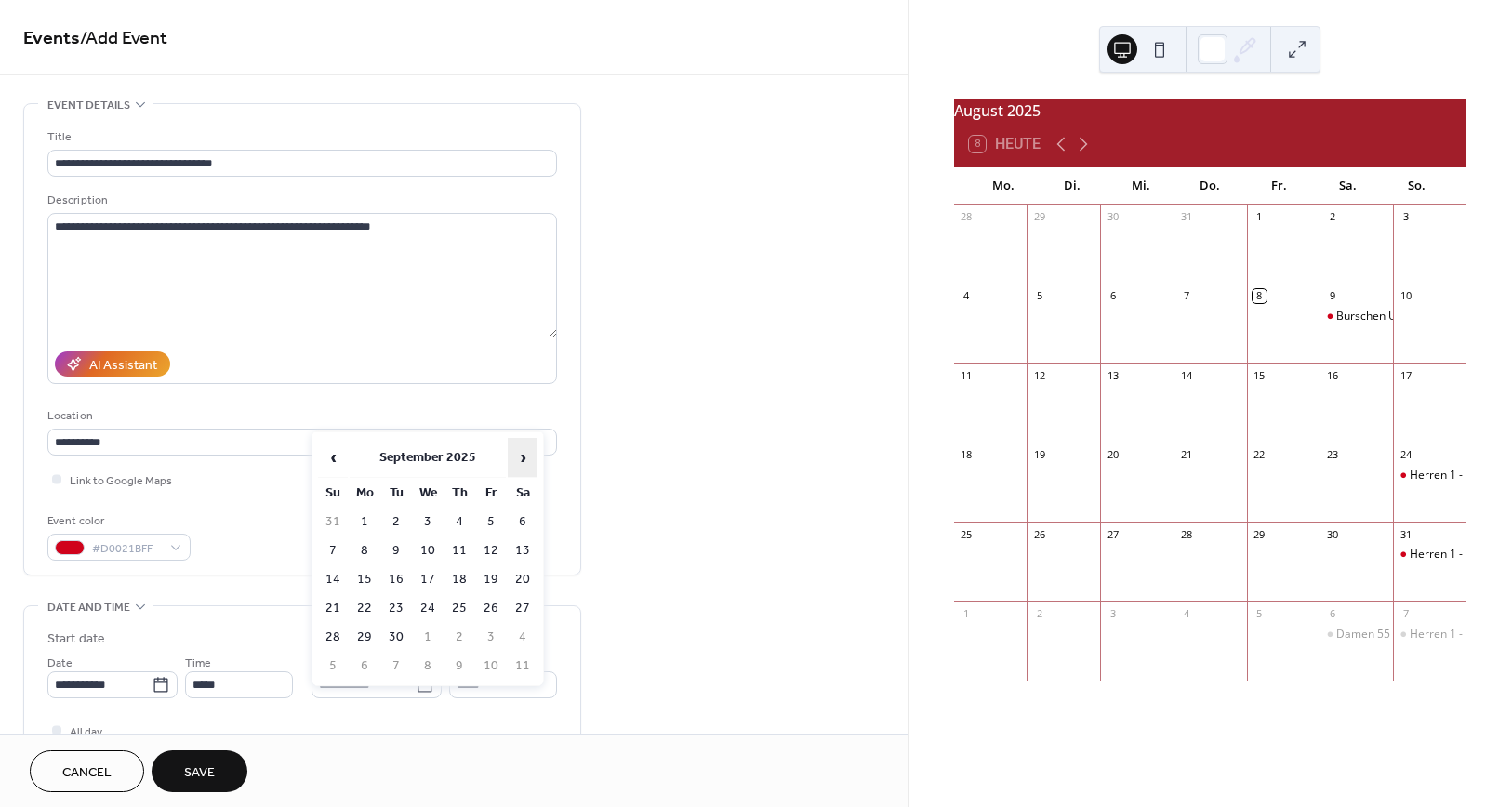 click on "›" at bounding box center (523, 457) 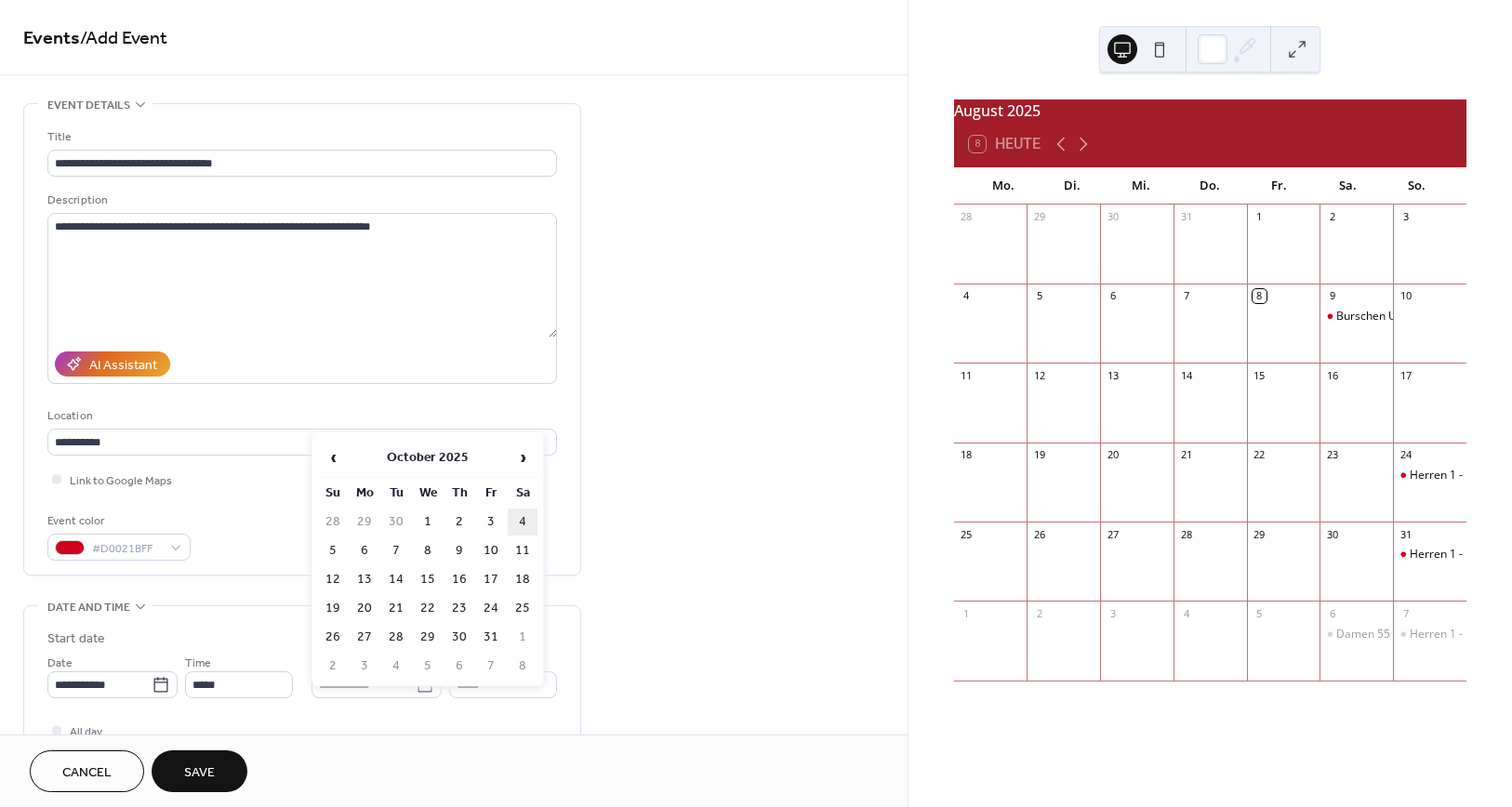 click on "4" at bounding box center [523, 522] 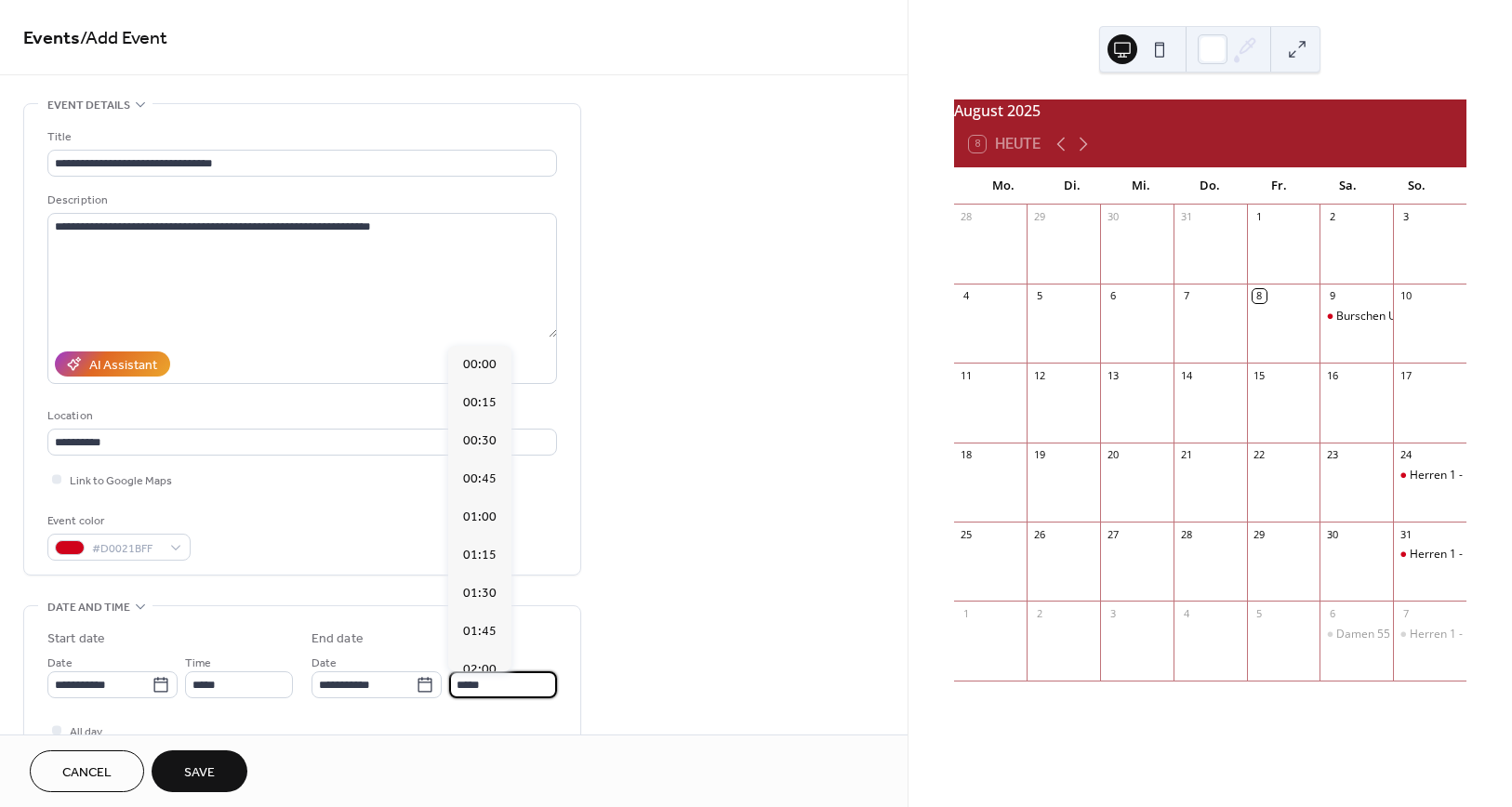 scroll, scrollTop: 1220, scrollLeft: 0, axis: vertical 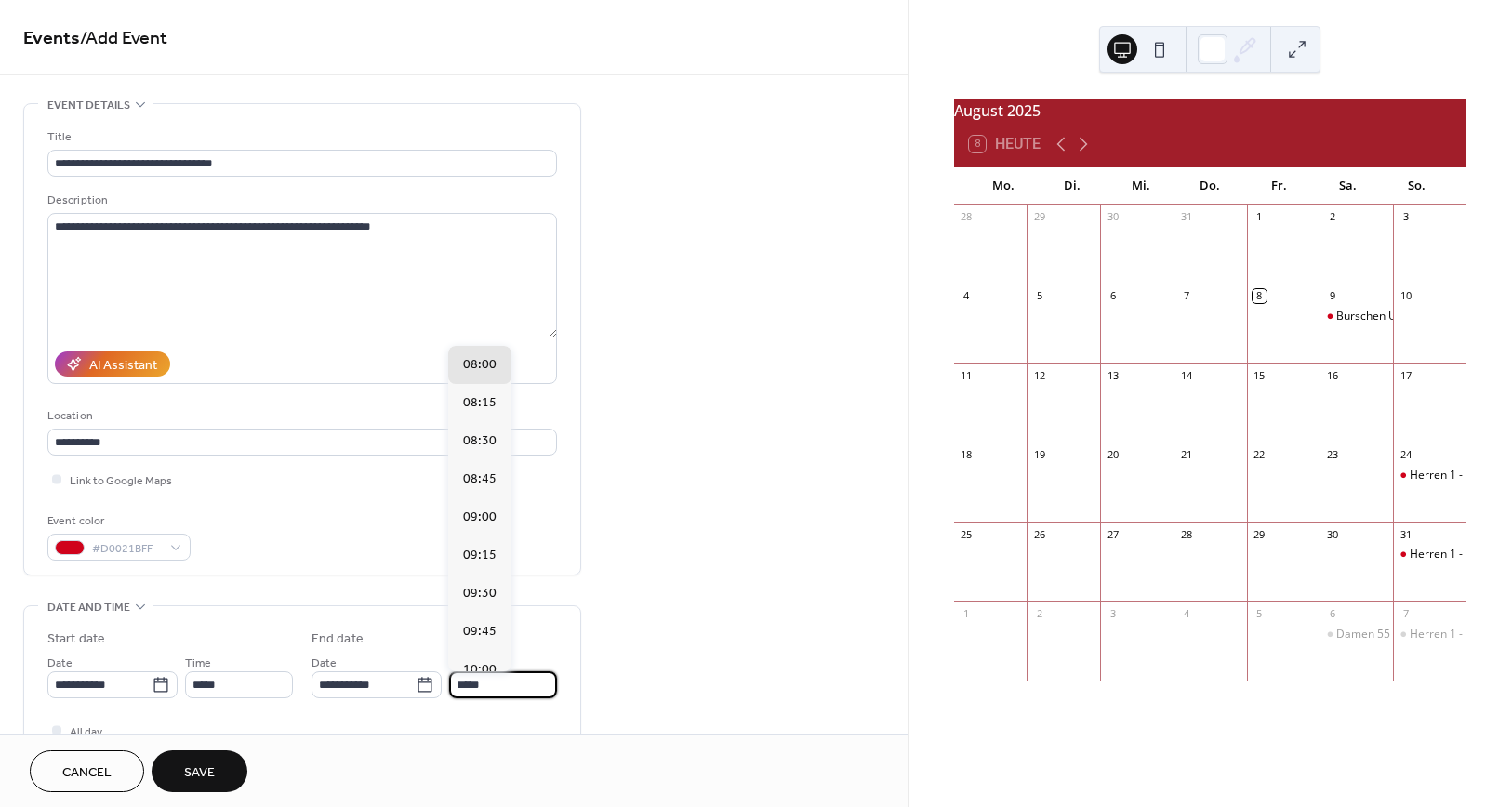 drag, startPoint x: 490, startPoint y: 685, endPoint x: 443, endPoint y: 684, distance: 47.010637 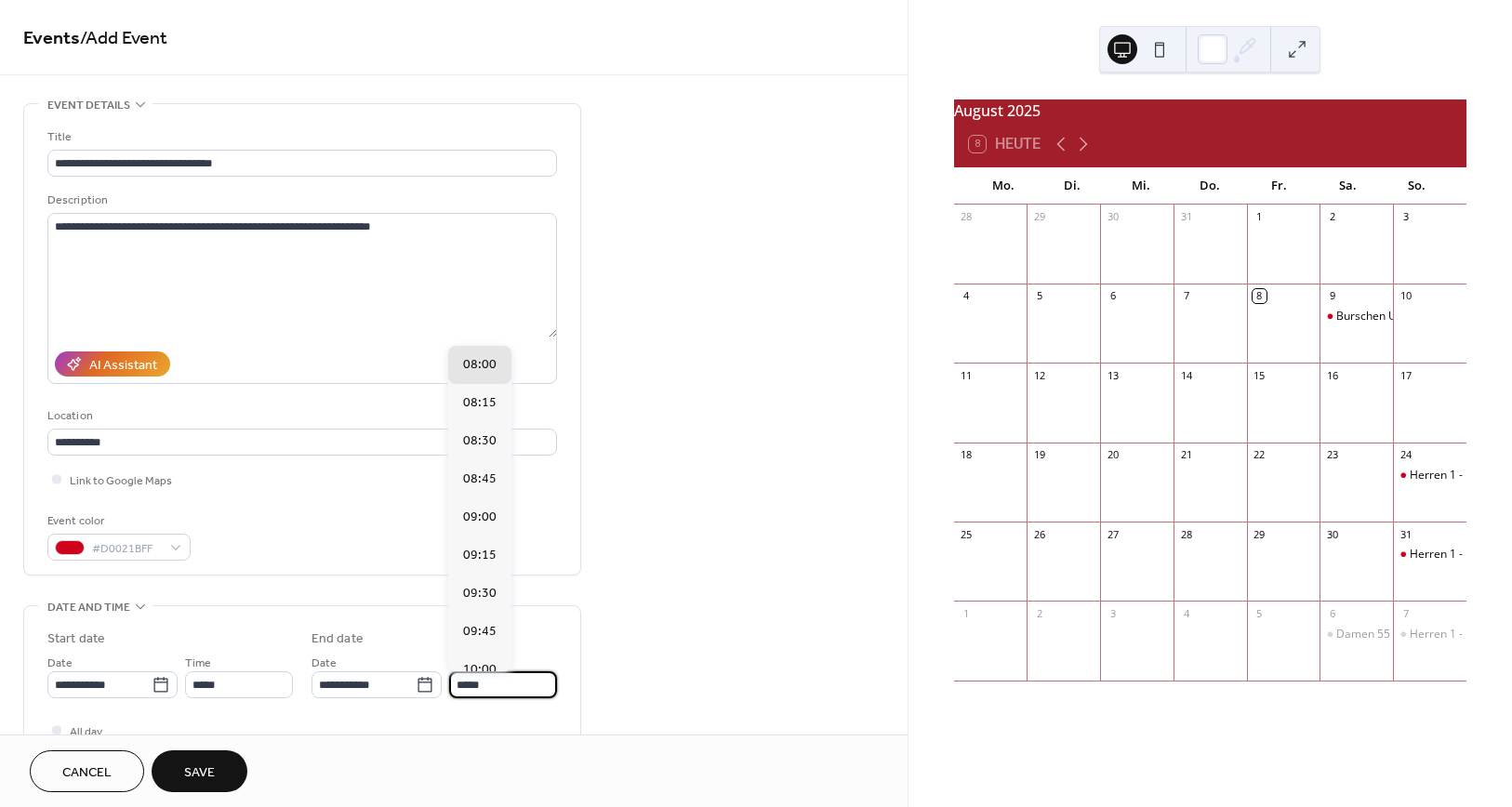 click on "**********" at bounding box center (434, 675) 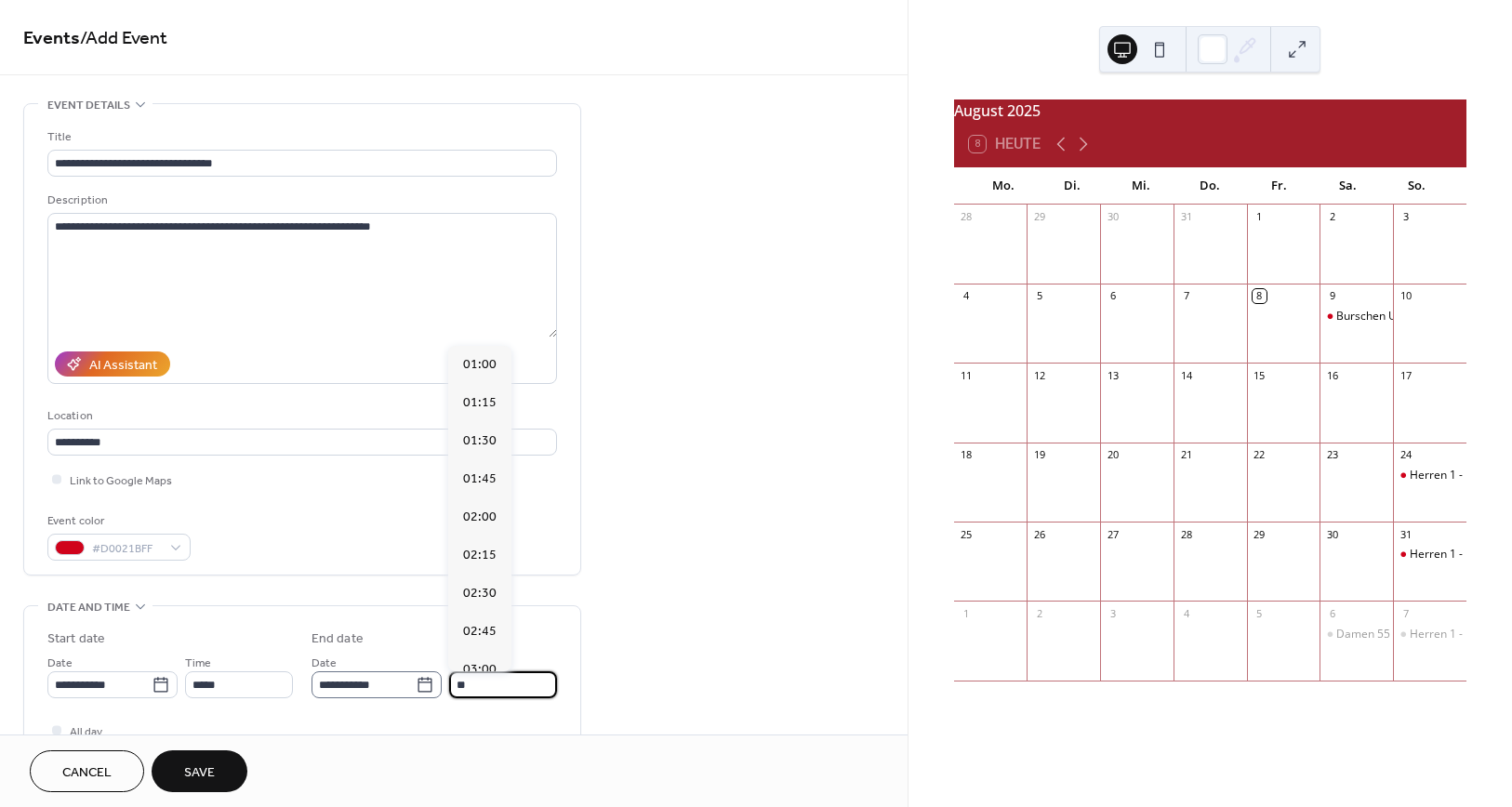 scroll, scrollTop: 2592, scrollLeft: 0, axis: vertical 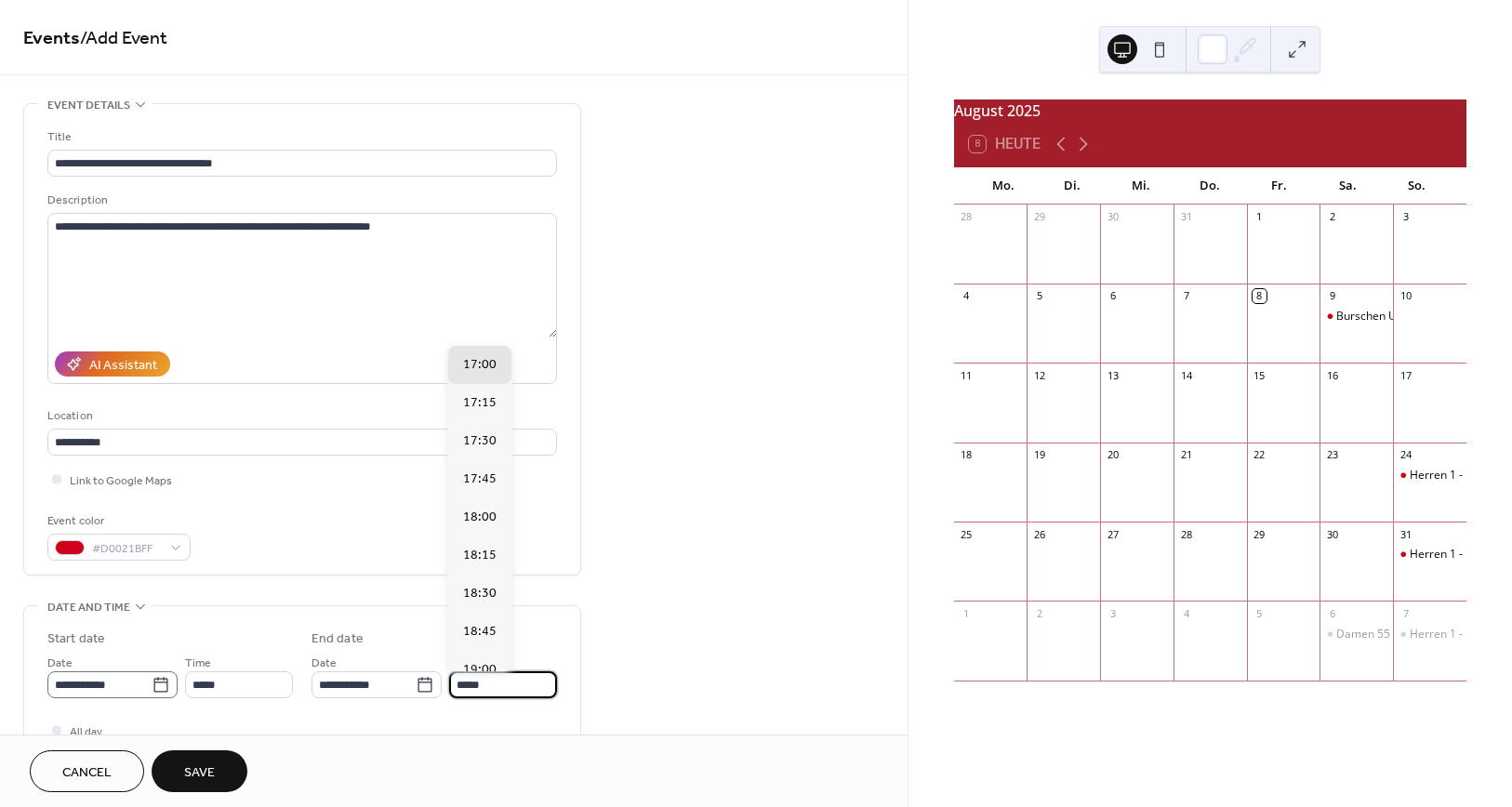 type on "*****" 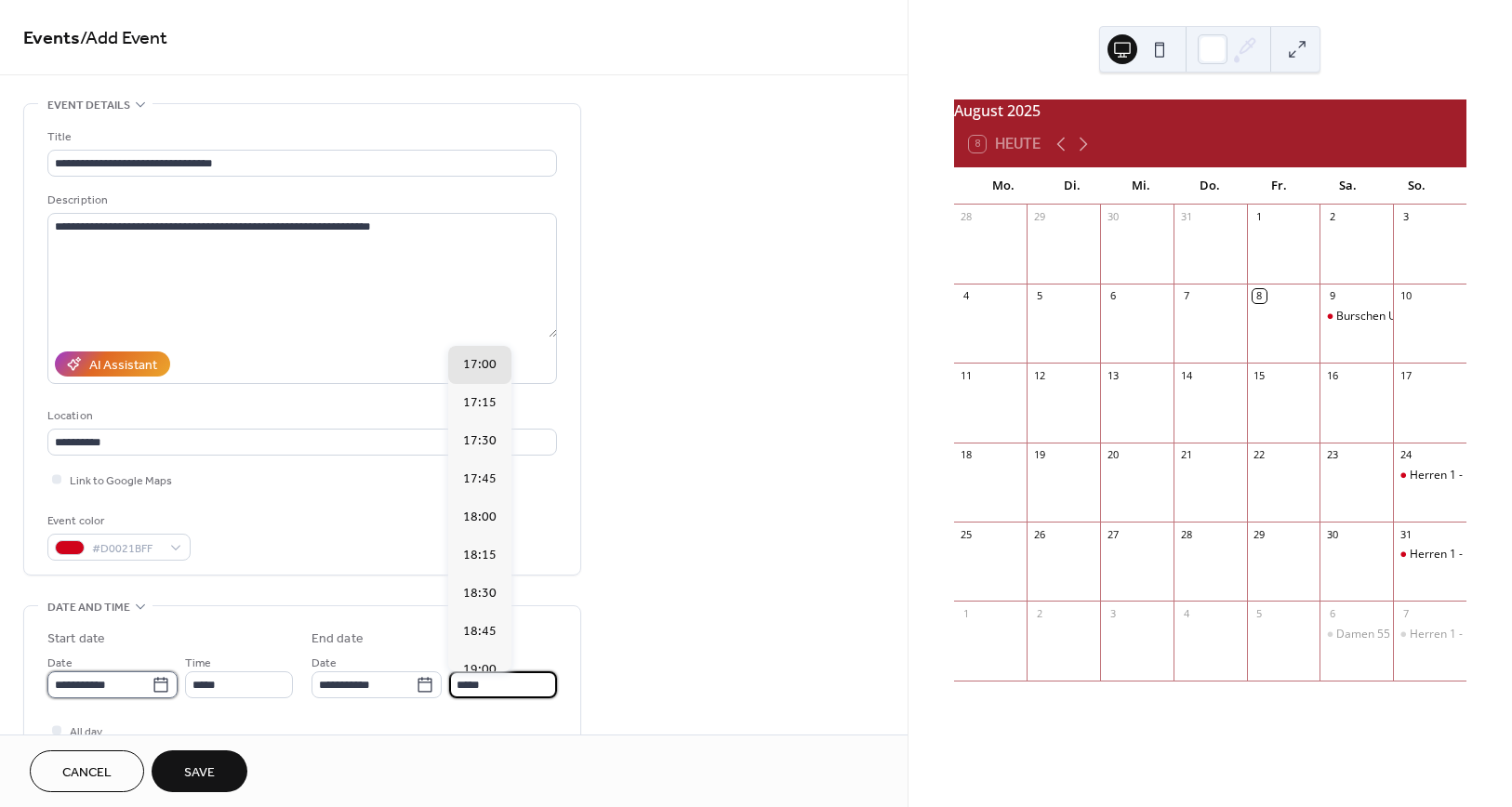 click on "**********" at bounding box center [99, 684] 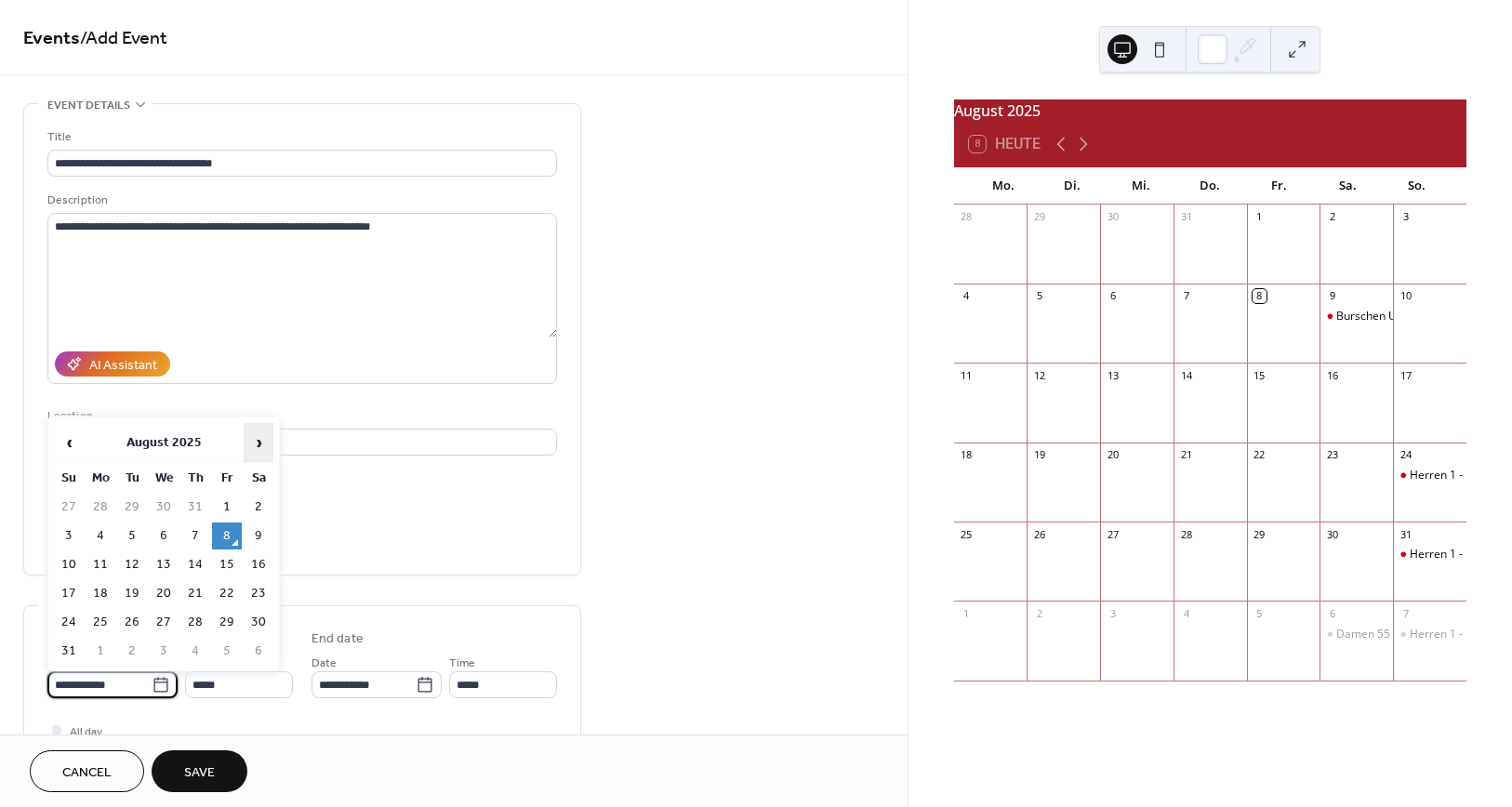 click on "›" at bounding box center [259, 443] 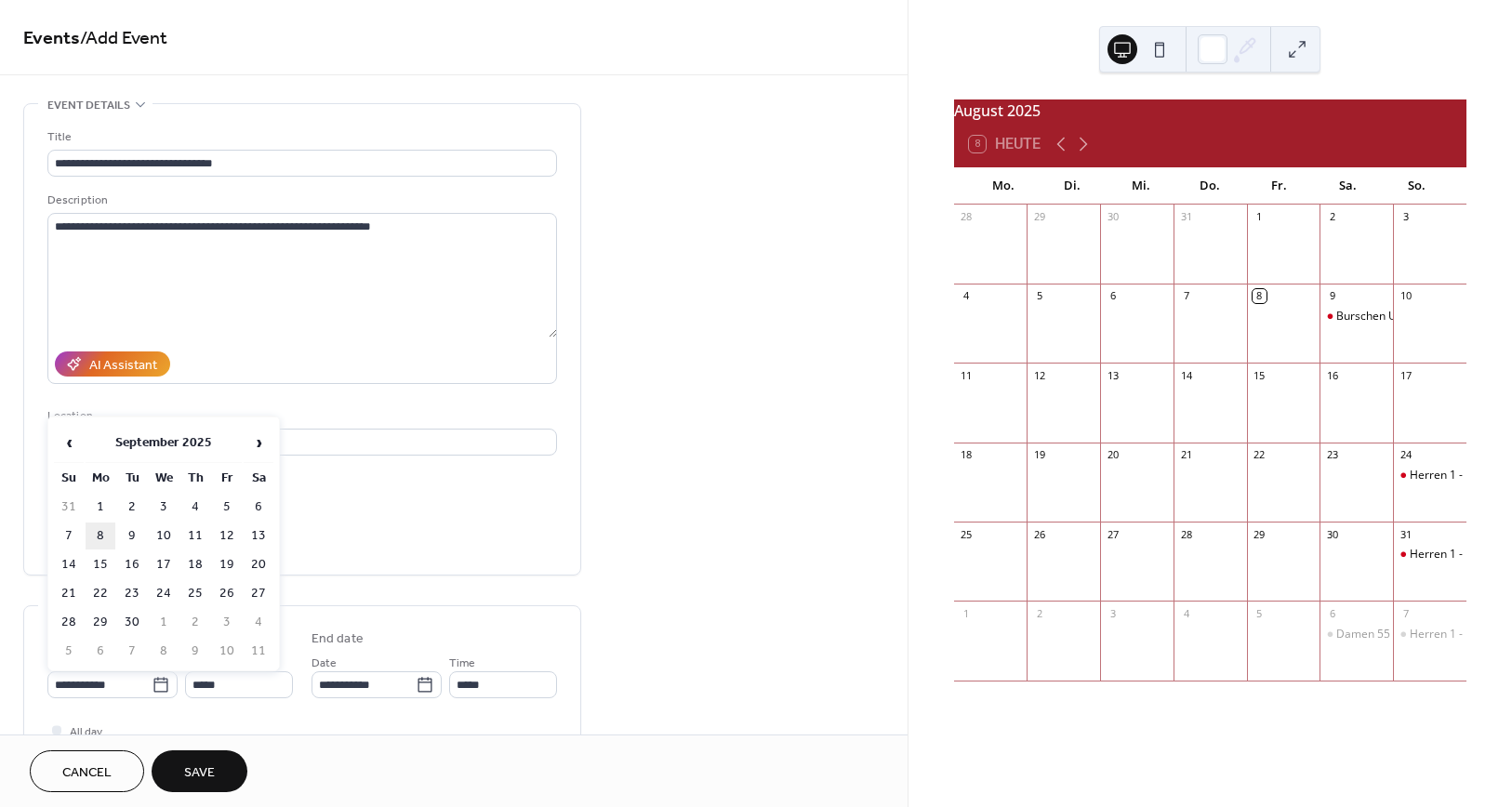 click on "8" at bounding box center [100, 536] 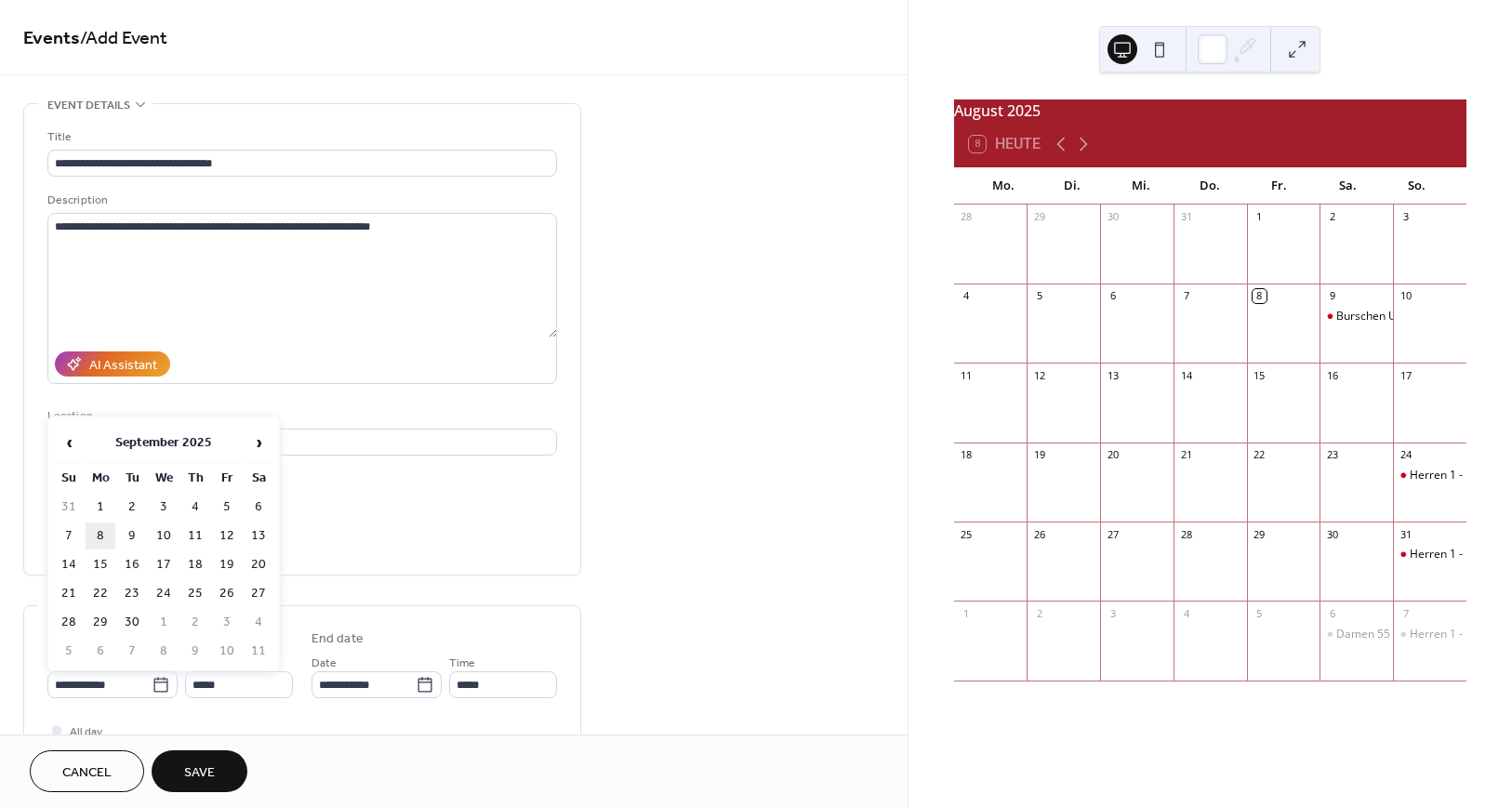 type on "**********" 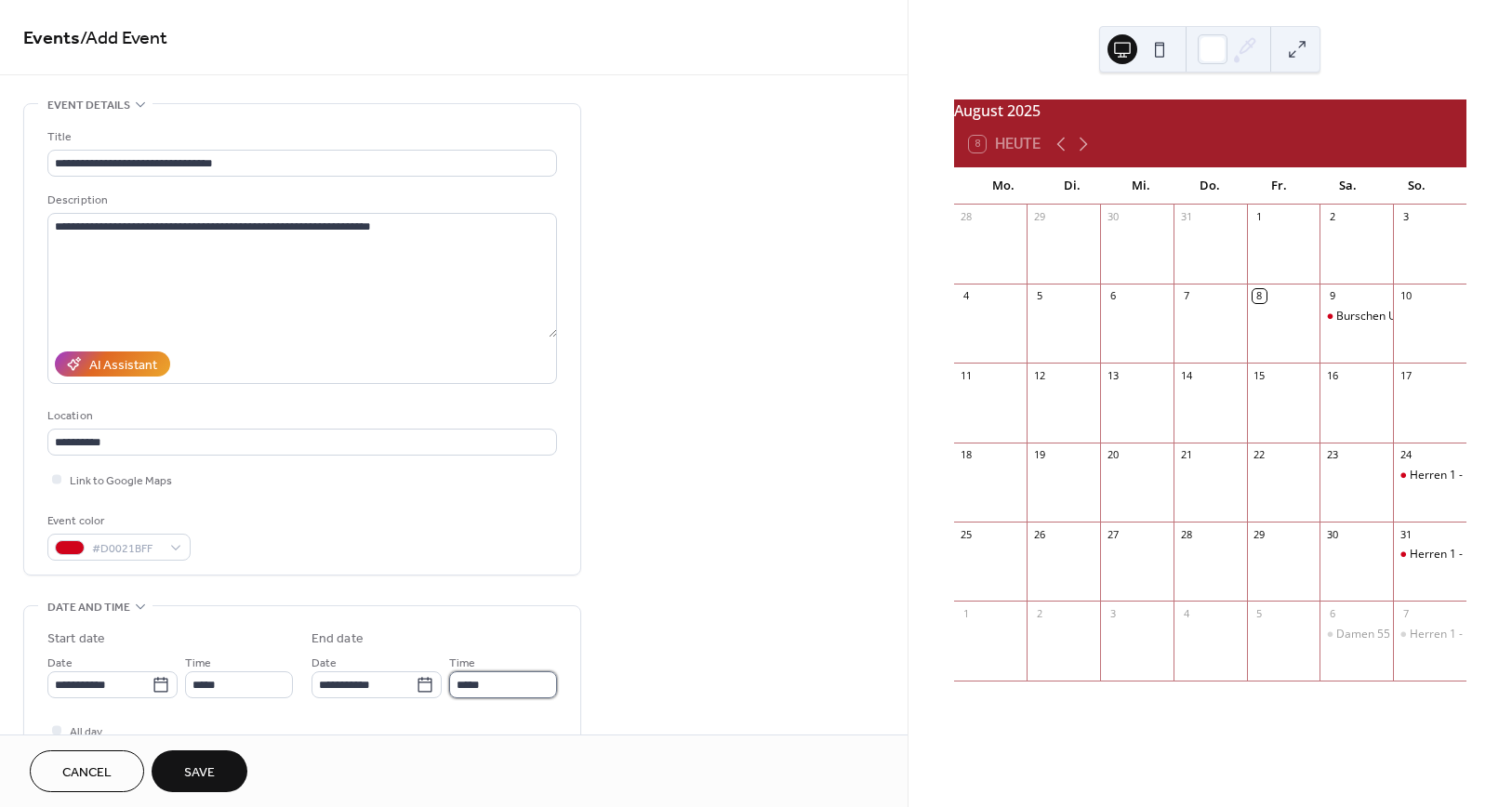 click on "*****" at bounding box center (503, 684) 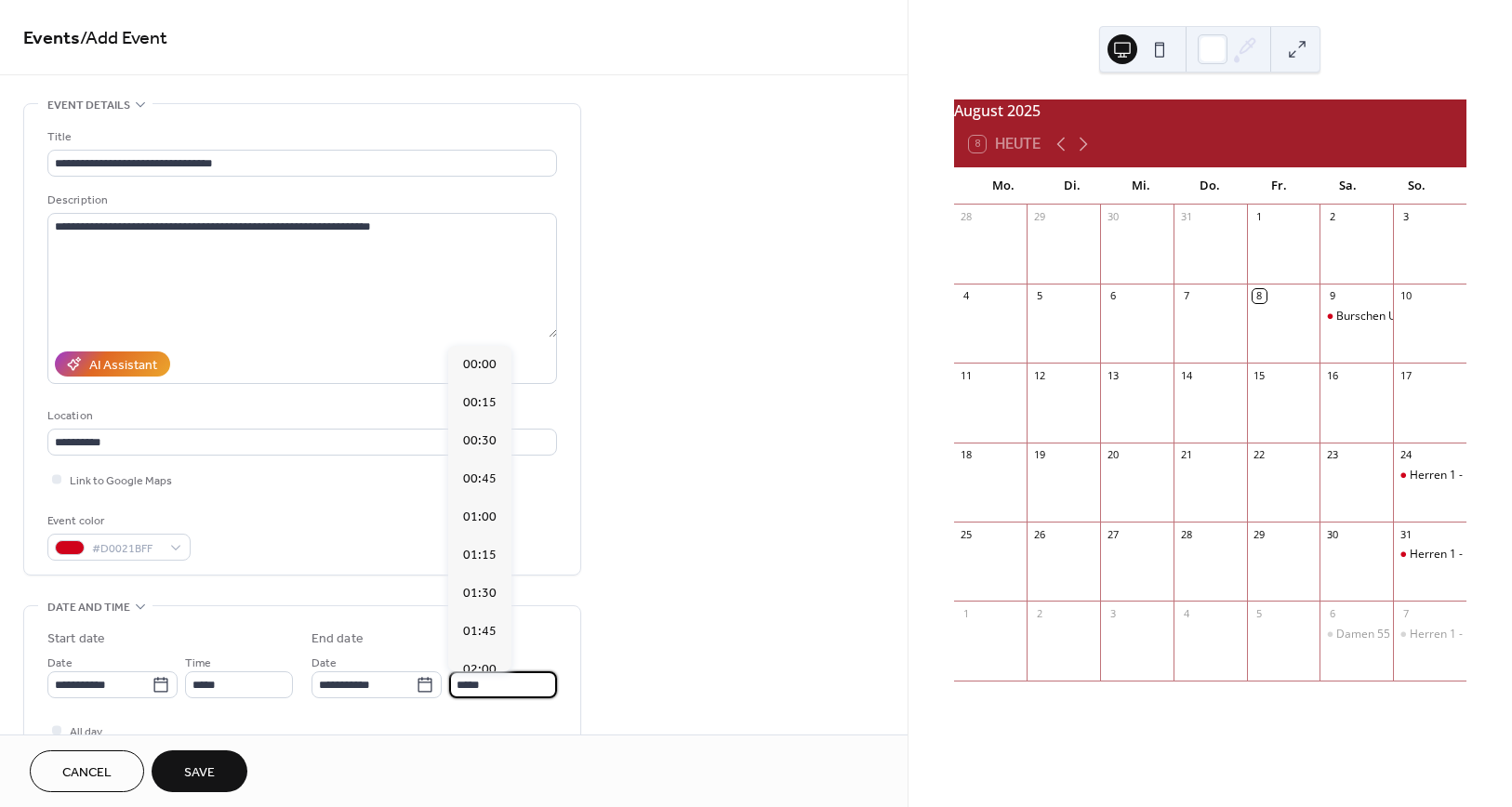 scroll, scrollTop: 2440, scrollLeft: 0, axis: vertical 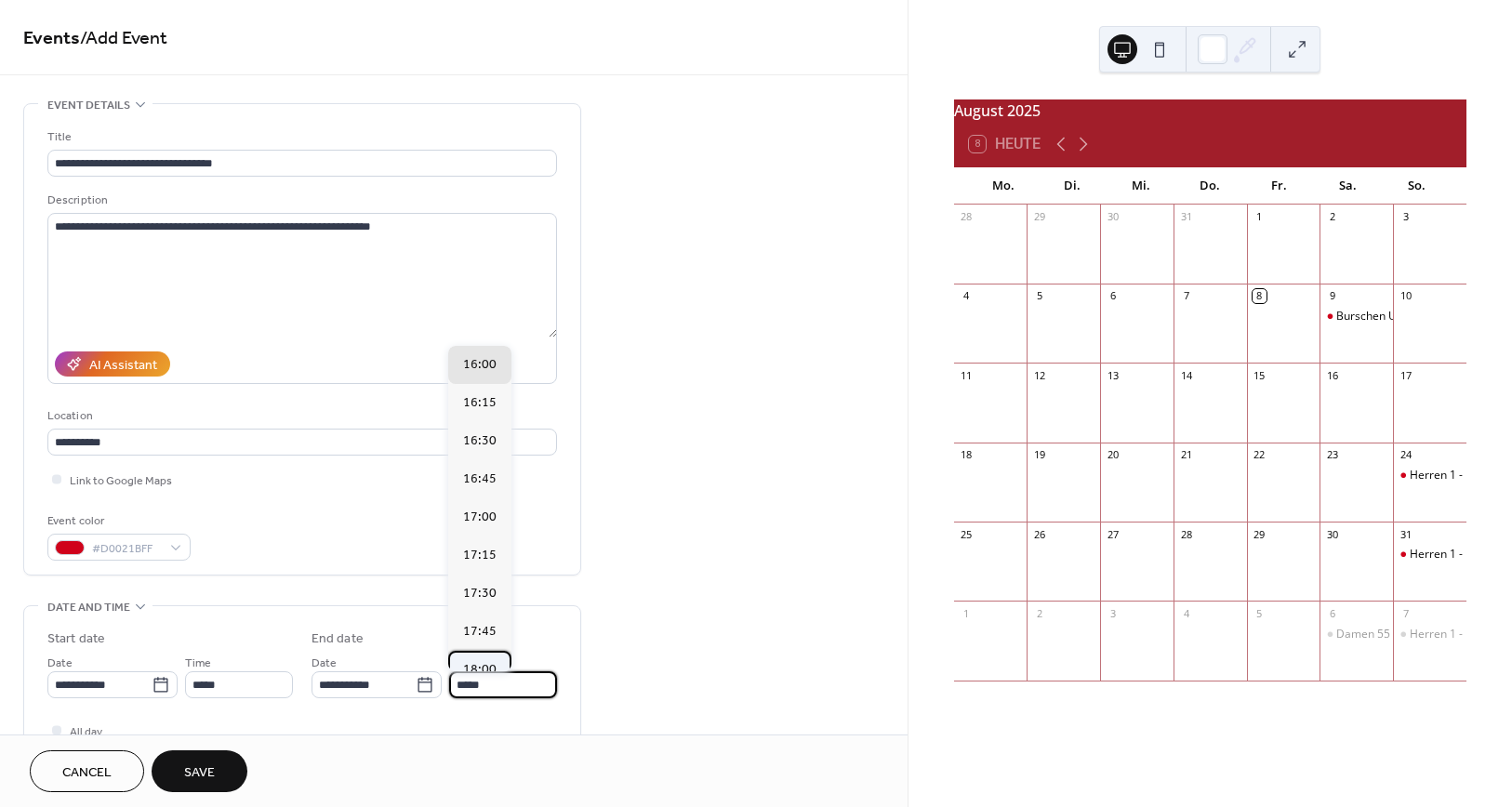 click on "18:00" at bounding box center (480, 669) 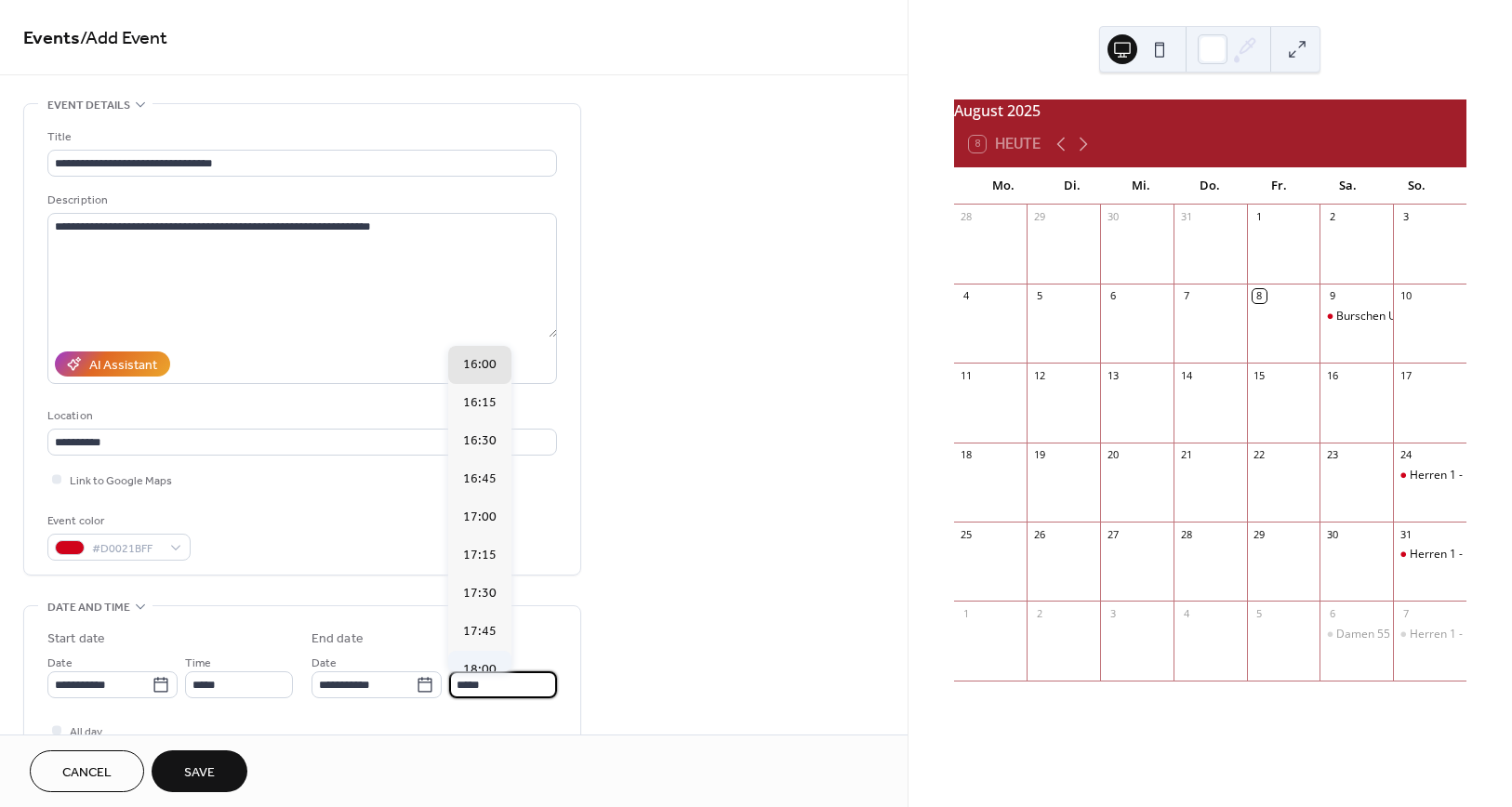 type on "*****" 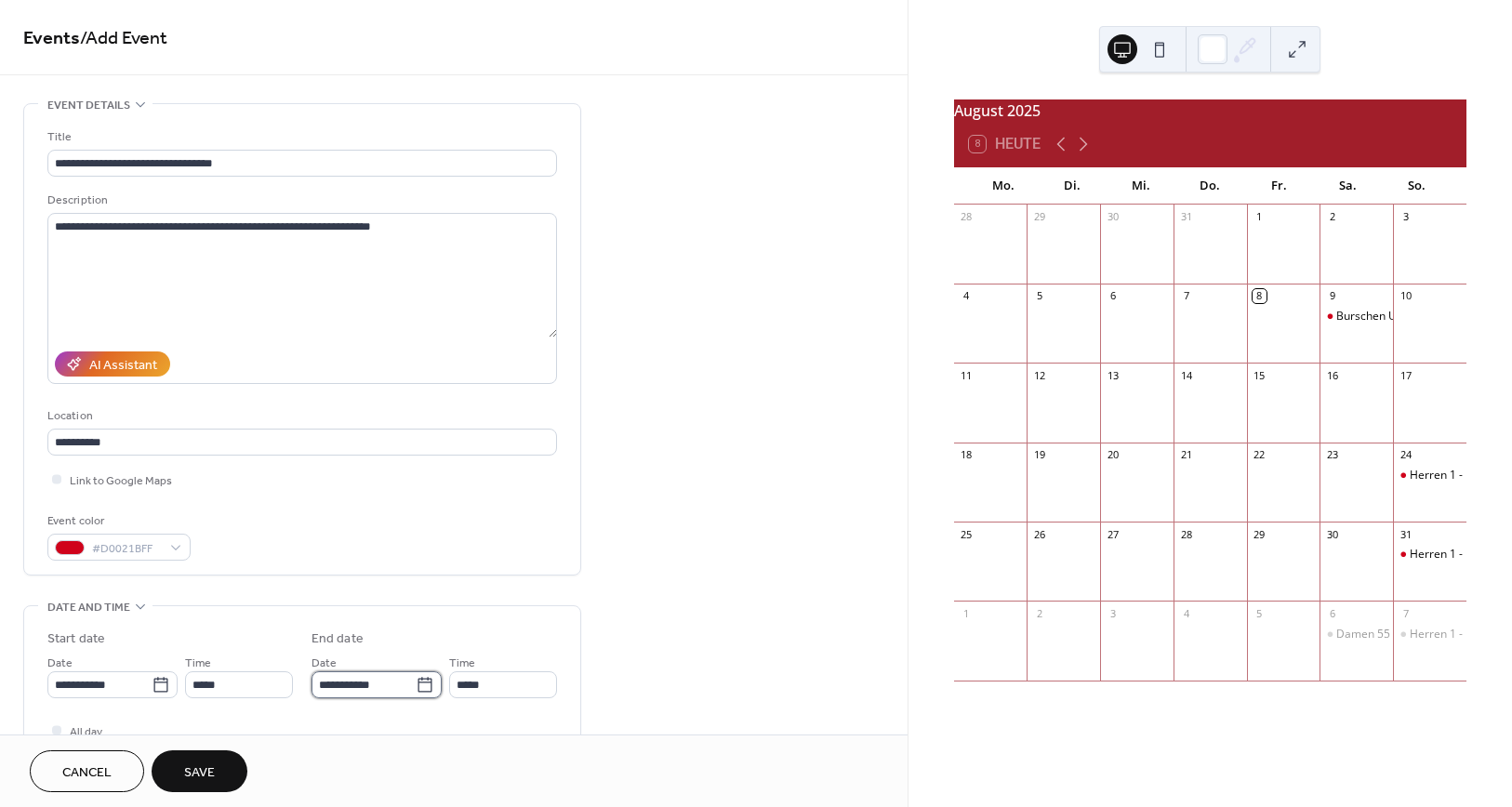 click on "**********" at bounding box center [364, 684] 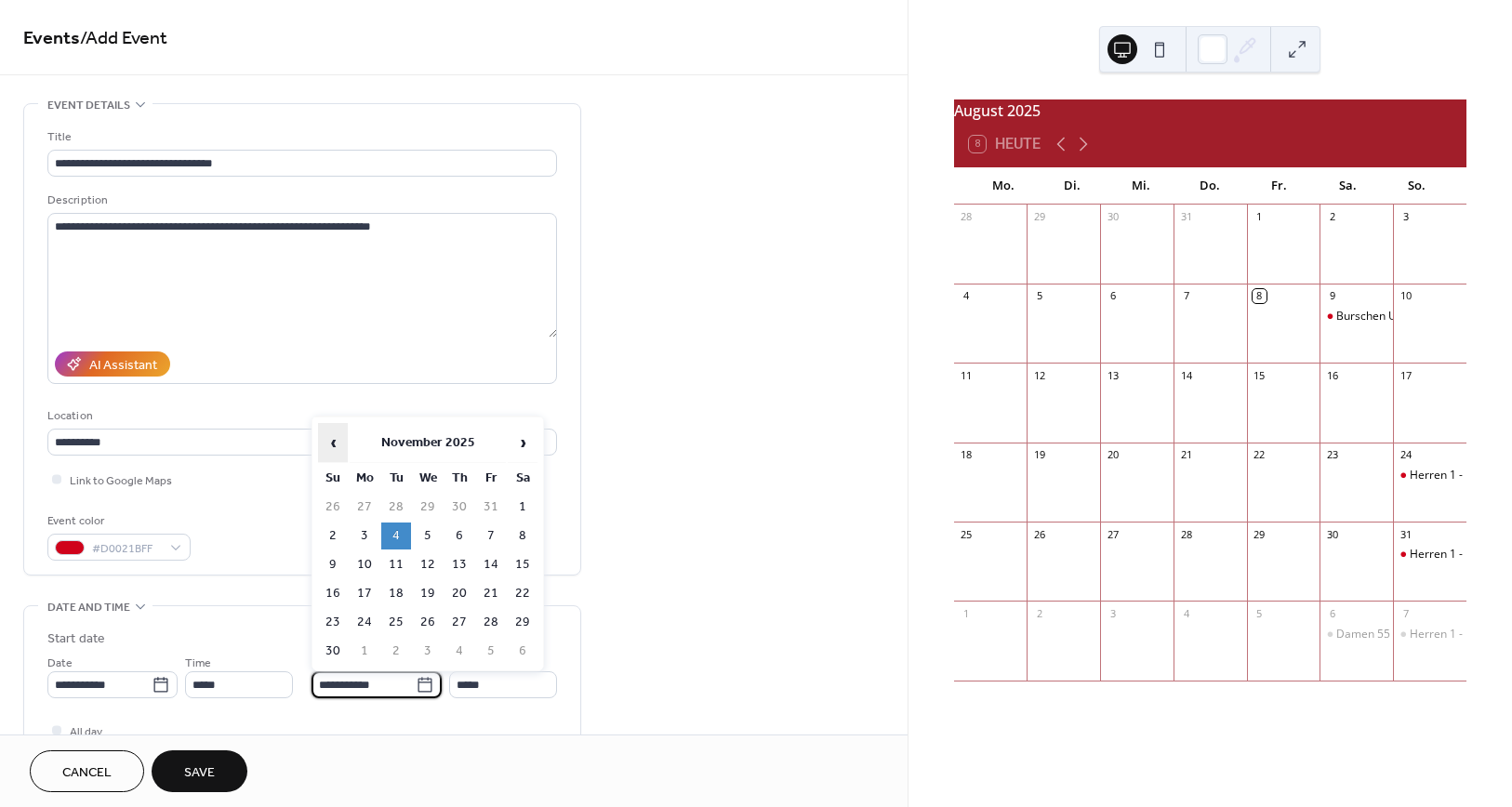 click on "‹" at bounding box center (333, 443) 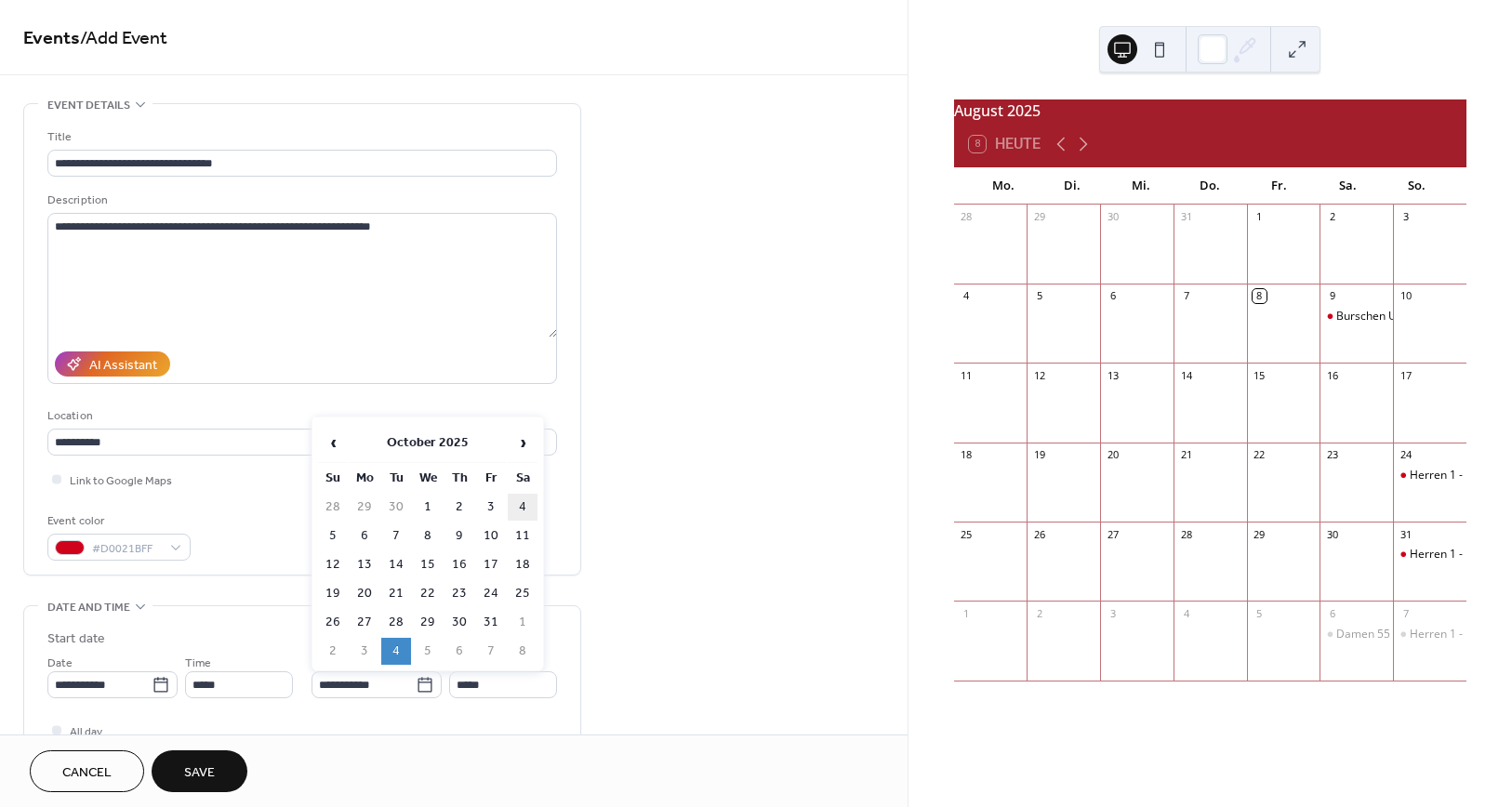 click on "4" at bounding box center [523, 507] 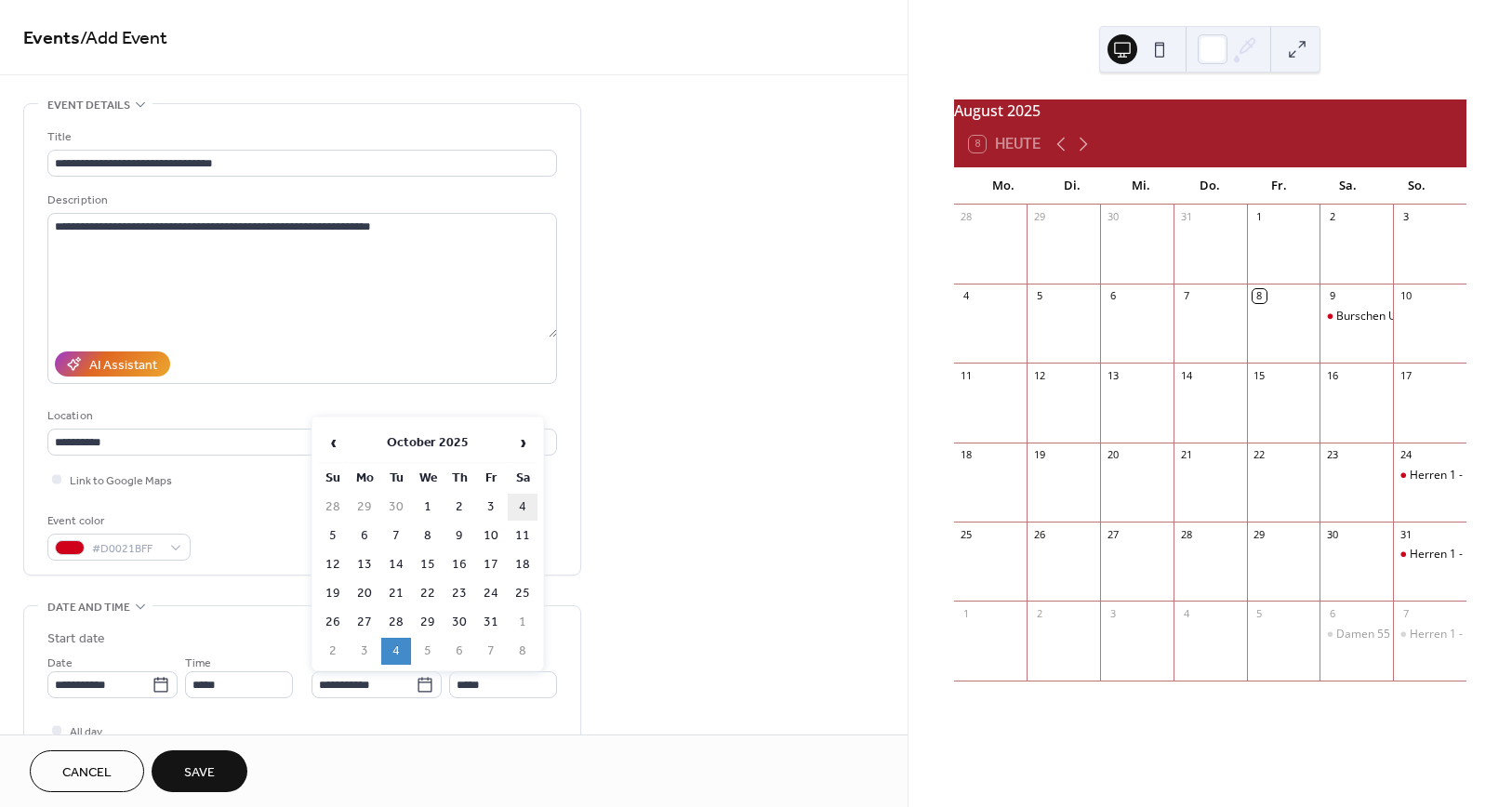 type on "**********" 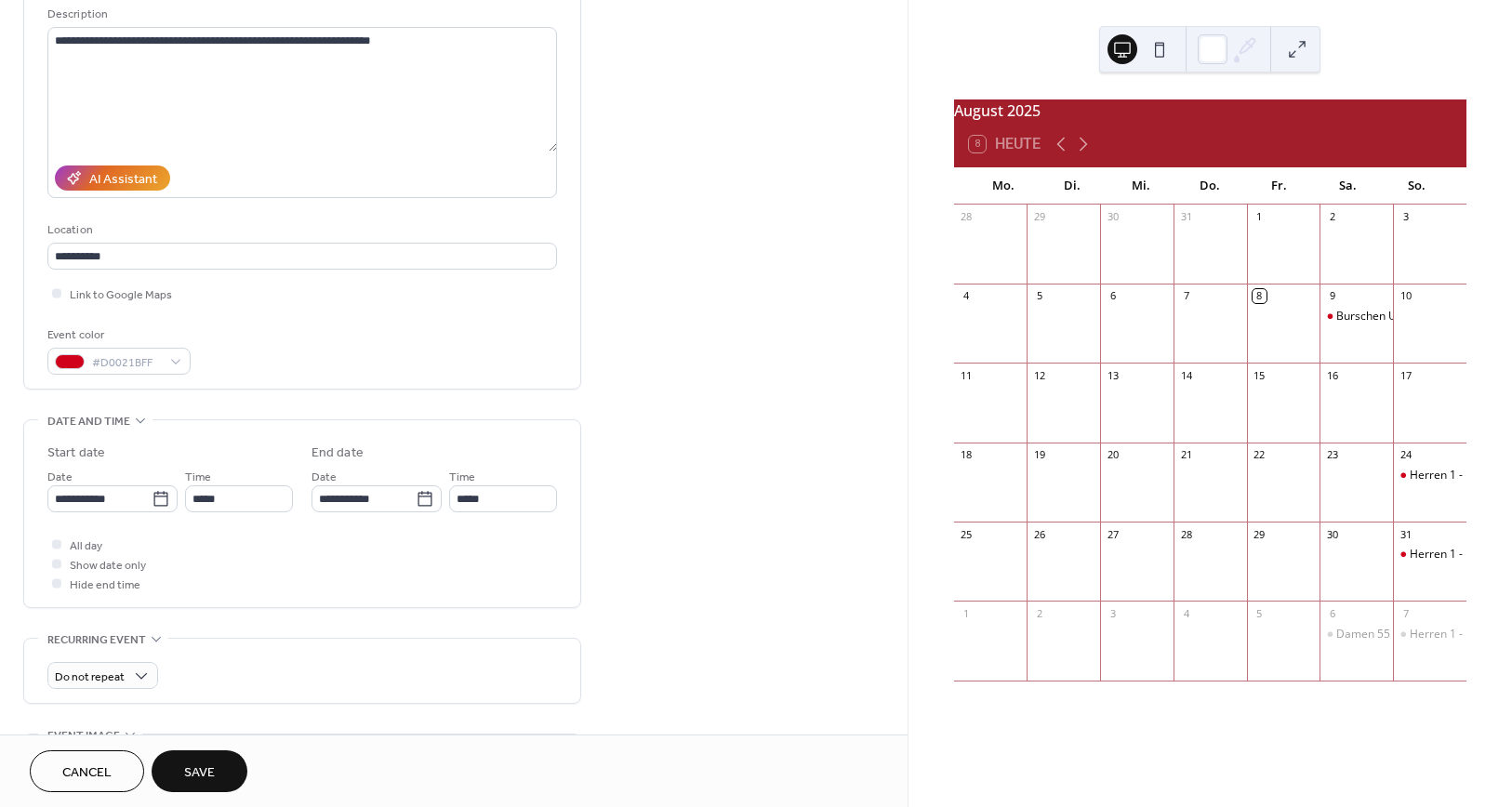 scroll, scrollTop: 372, scrollLeft: 0, axis: vertical 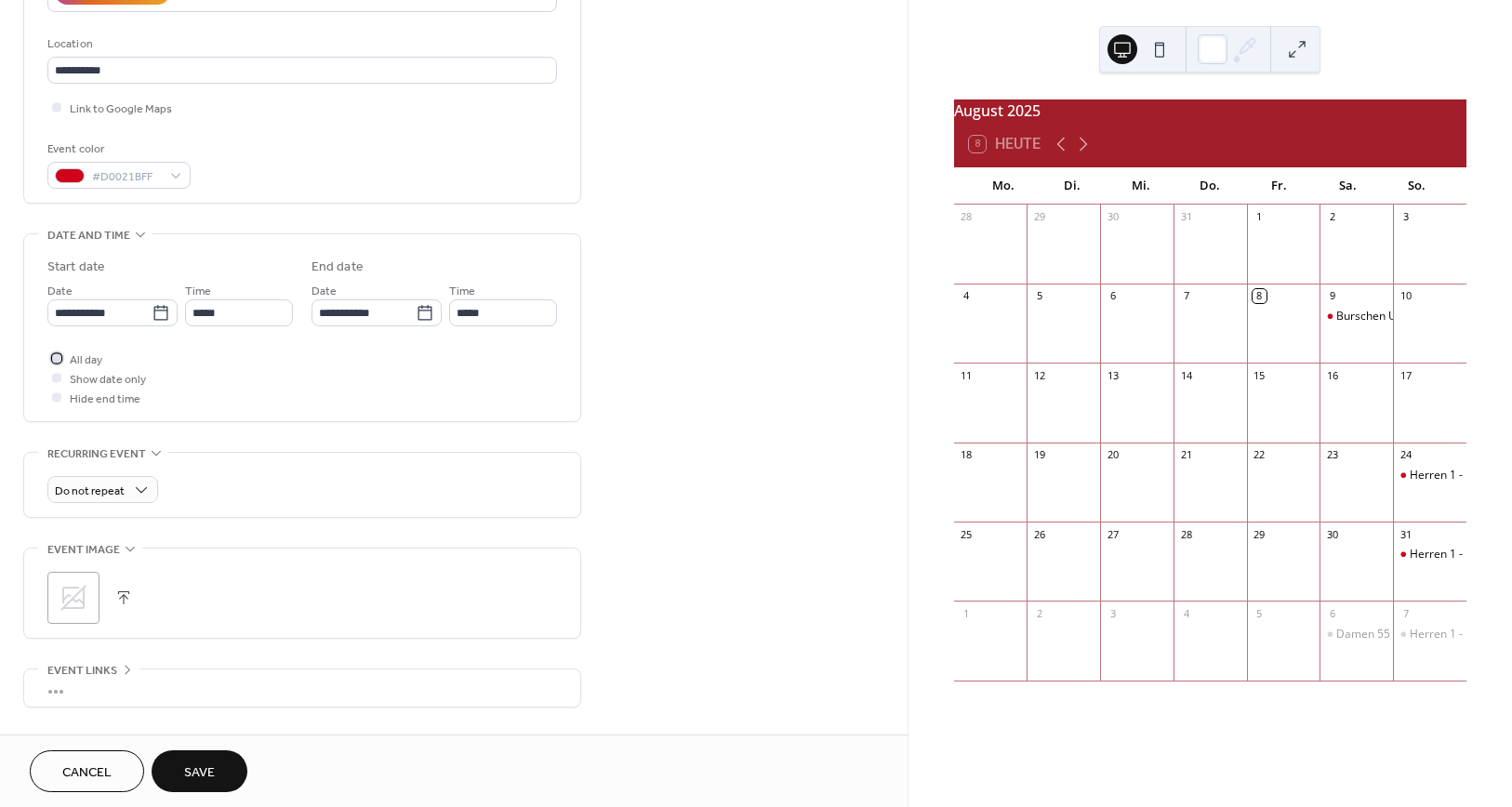 click on "All day" at bounding box center (86, 360) 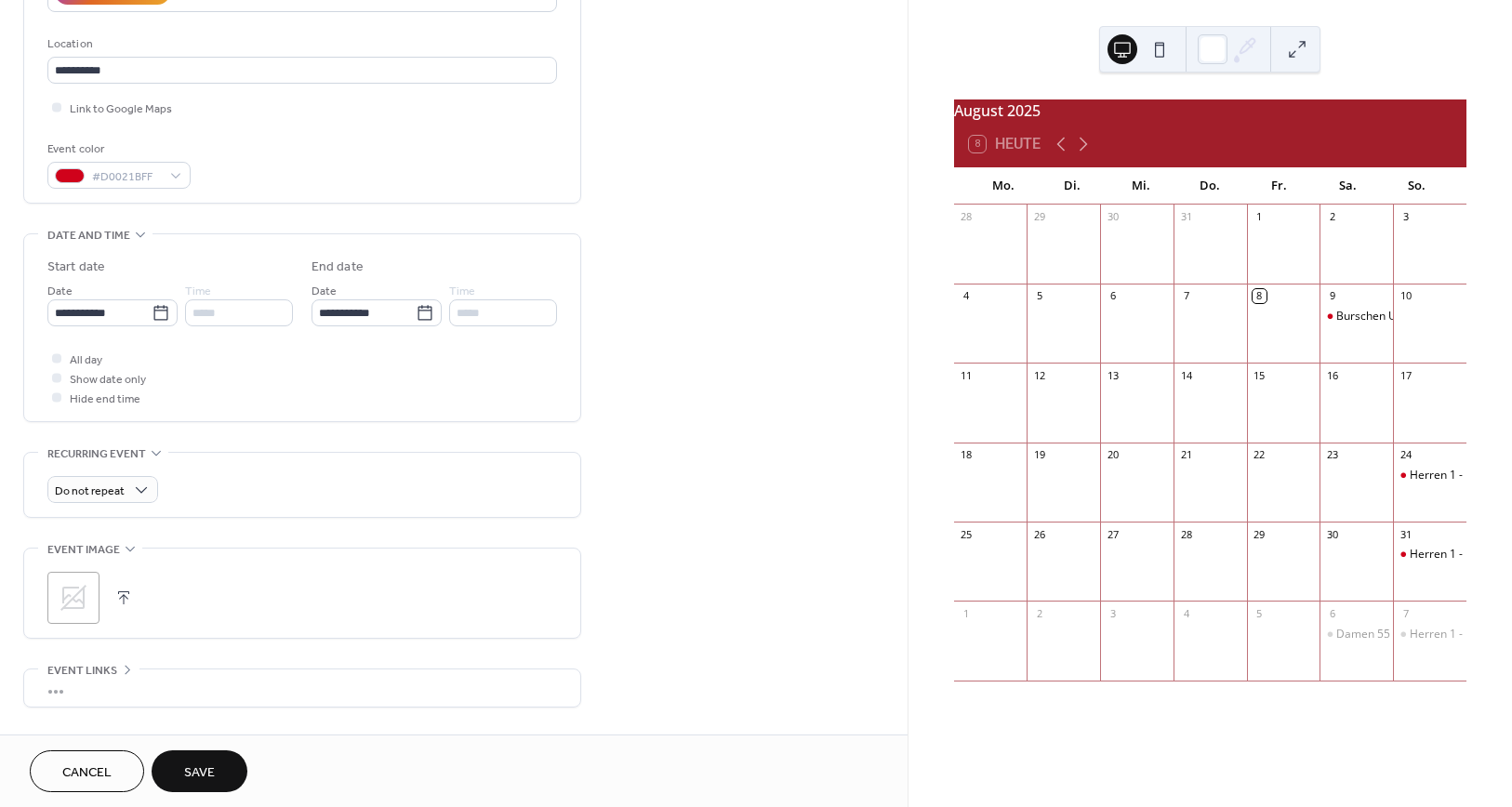 click on "Save" at bounding box center [199, 773] 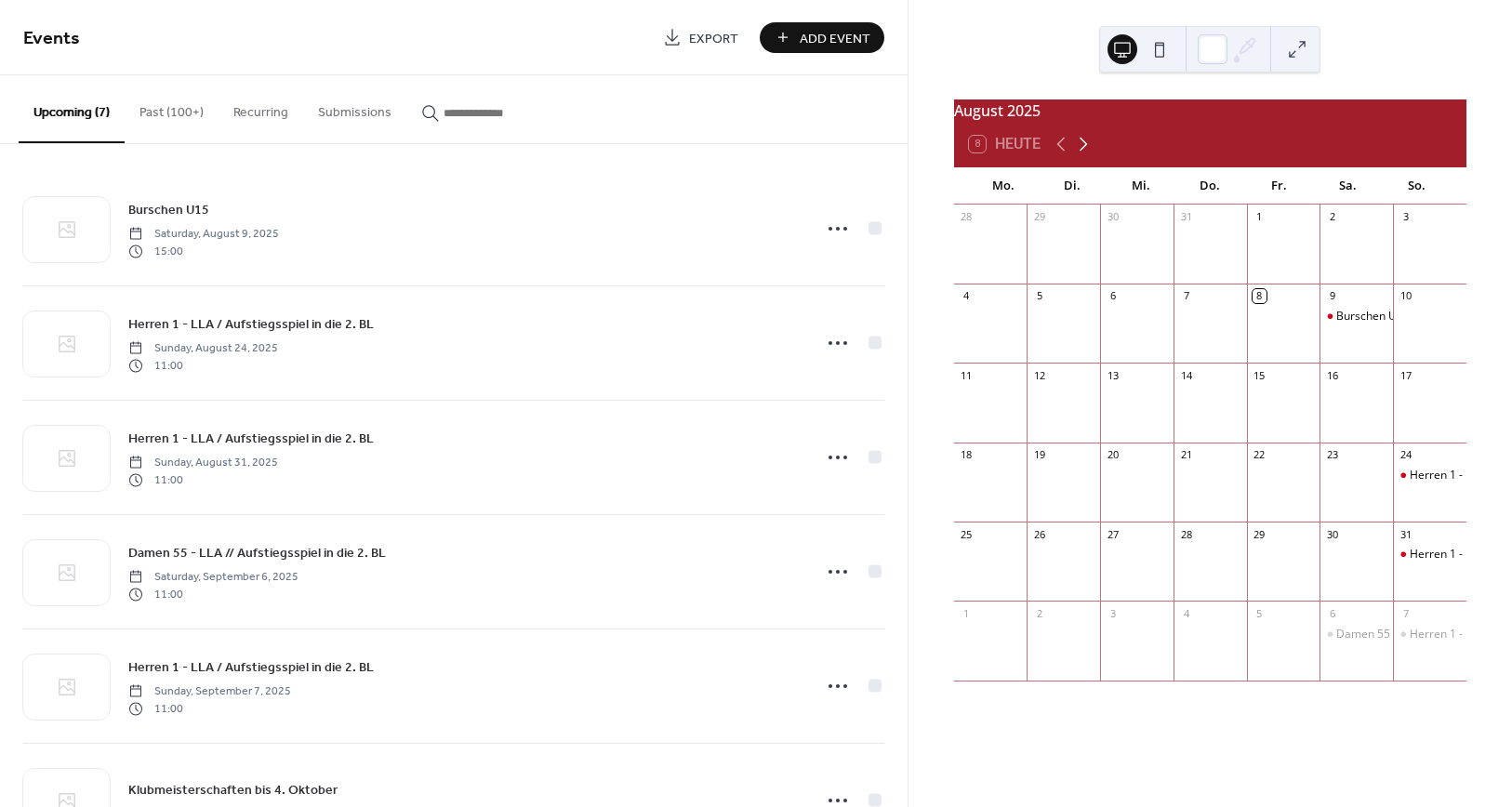 click 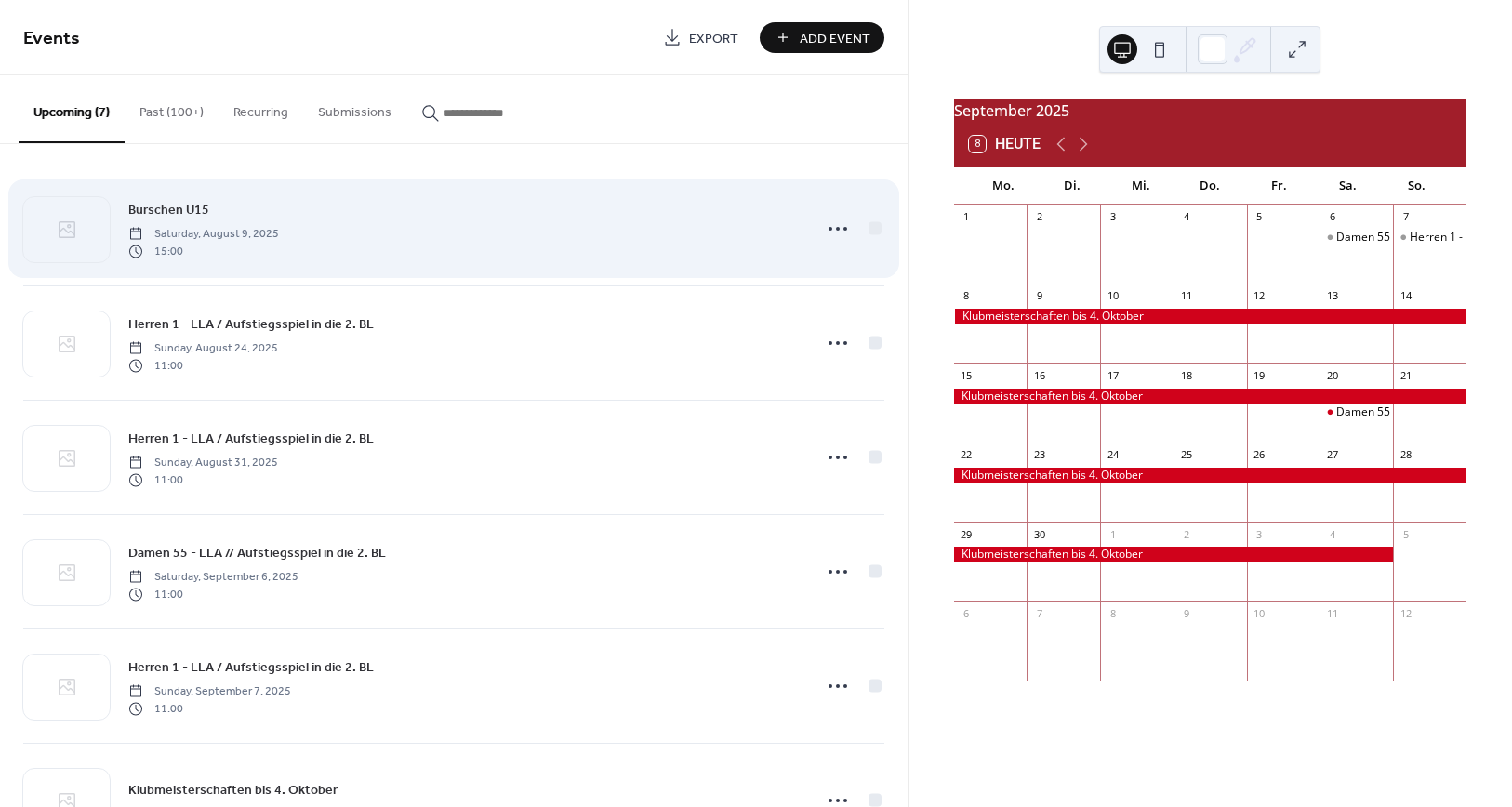 scroll, scrollTop: 192, scrollLeft: 0, axis: vertical 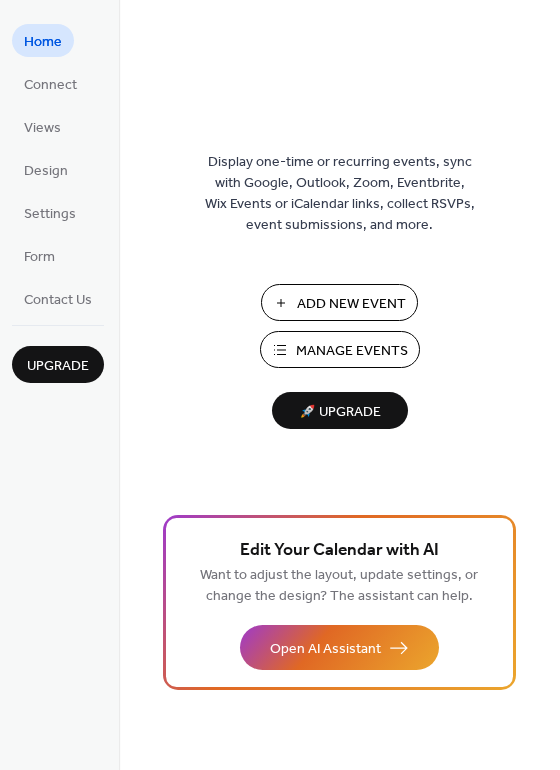 click on "Manage Events" at bounding box center [352, 351] 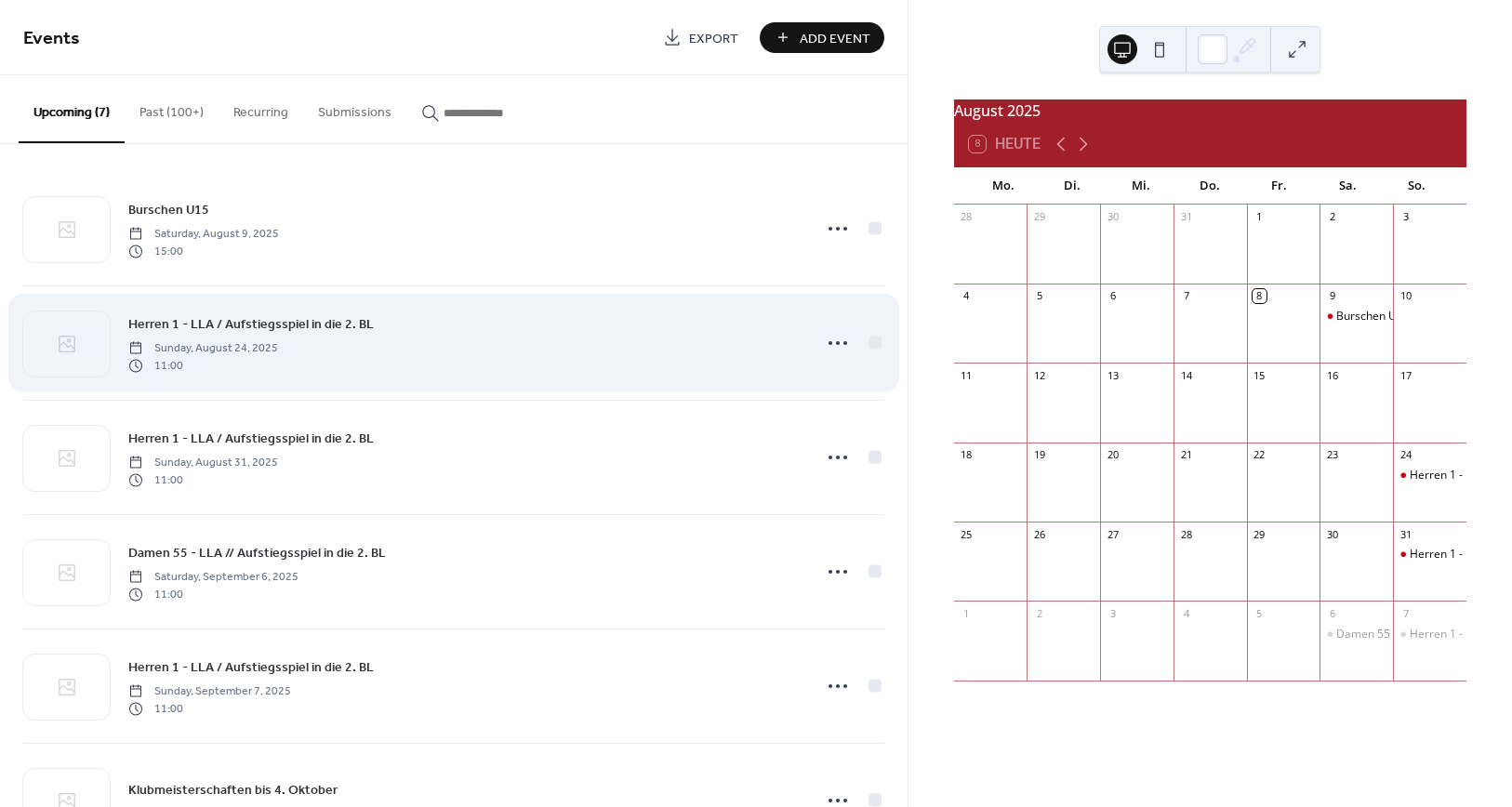 scroll, scrollTop: 0, scrollLeft: 0, axis: both 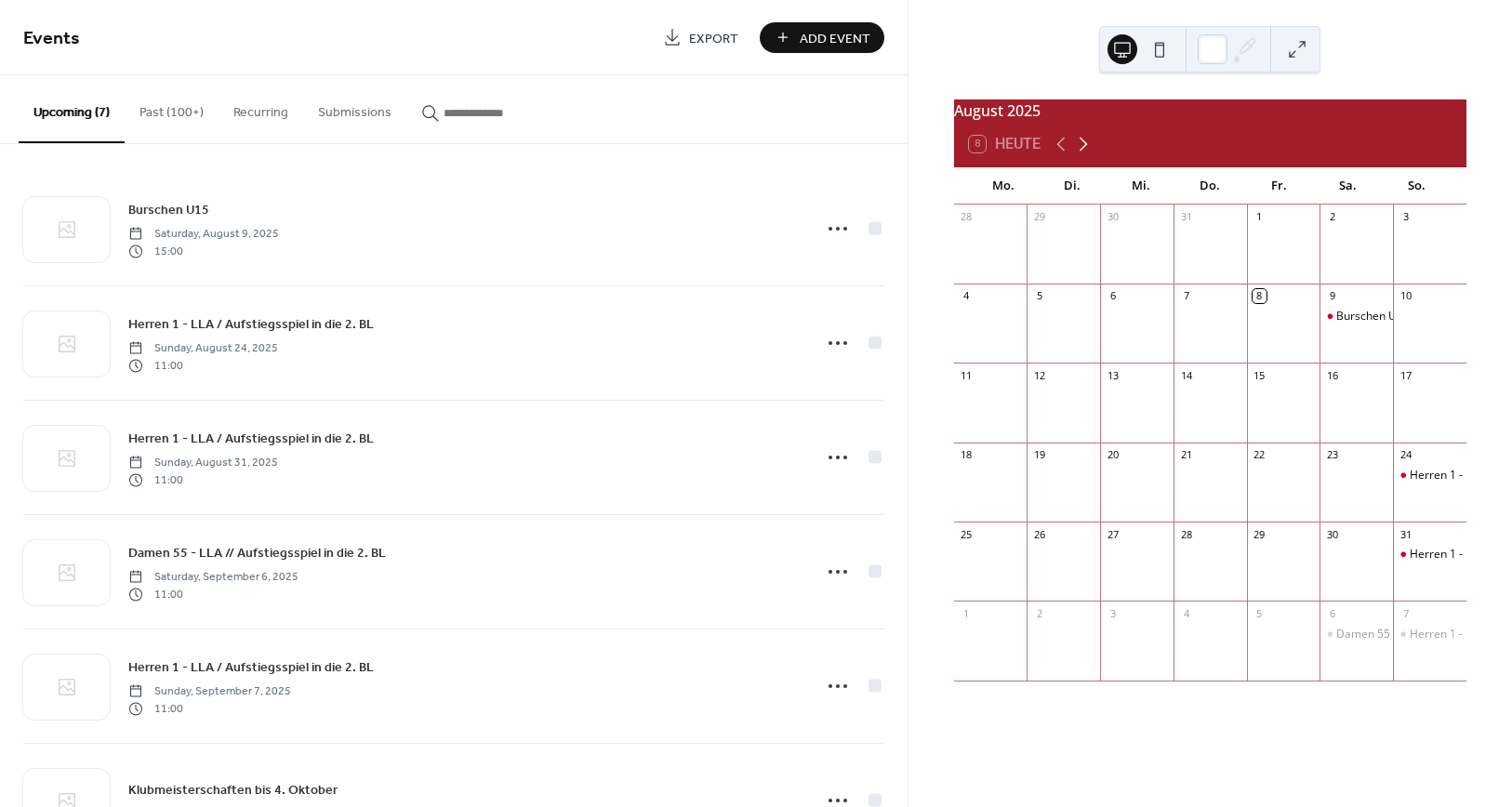 click 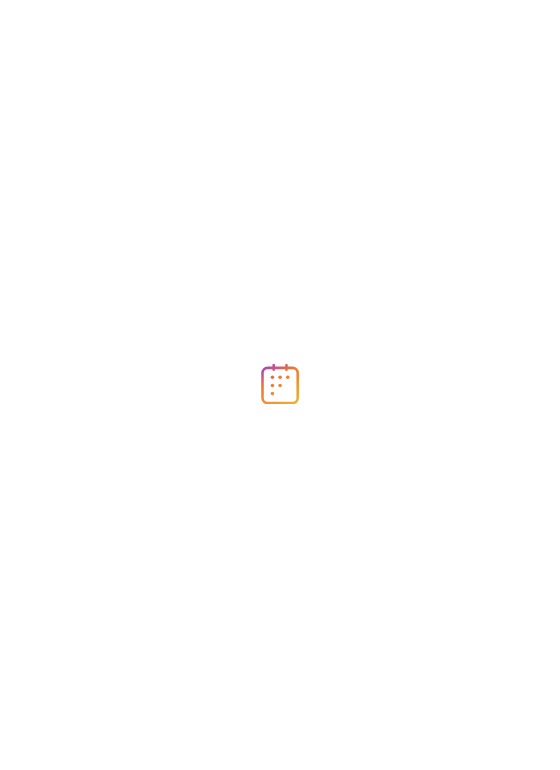 scroll, scrollTop: 0, scrollLeft: 0, axis: both 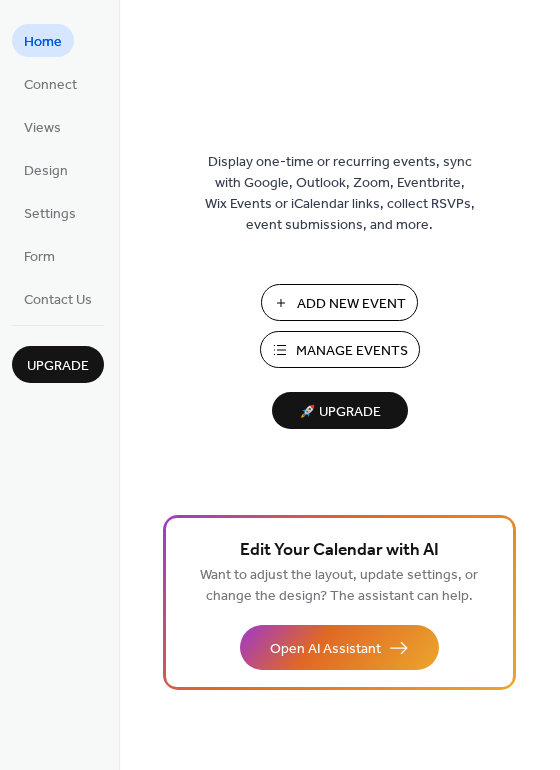 click on "Manage Events" at bounding box center [352, 351] 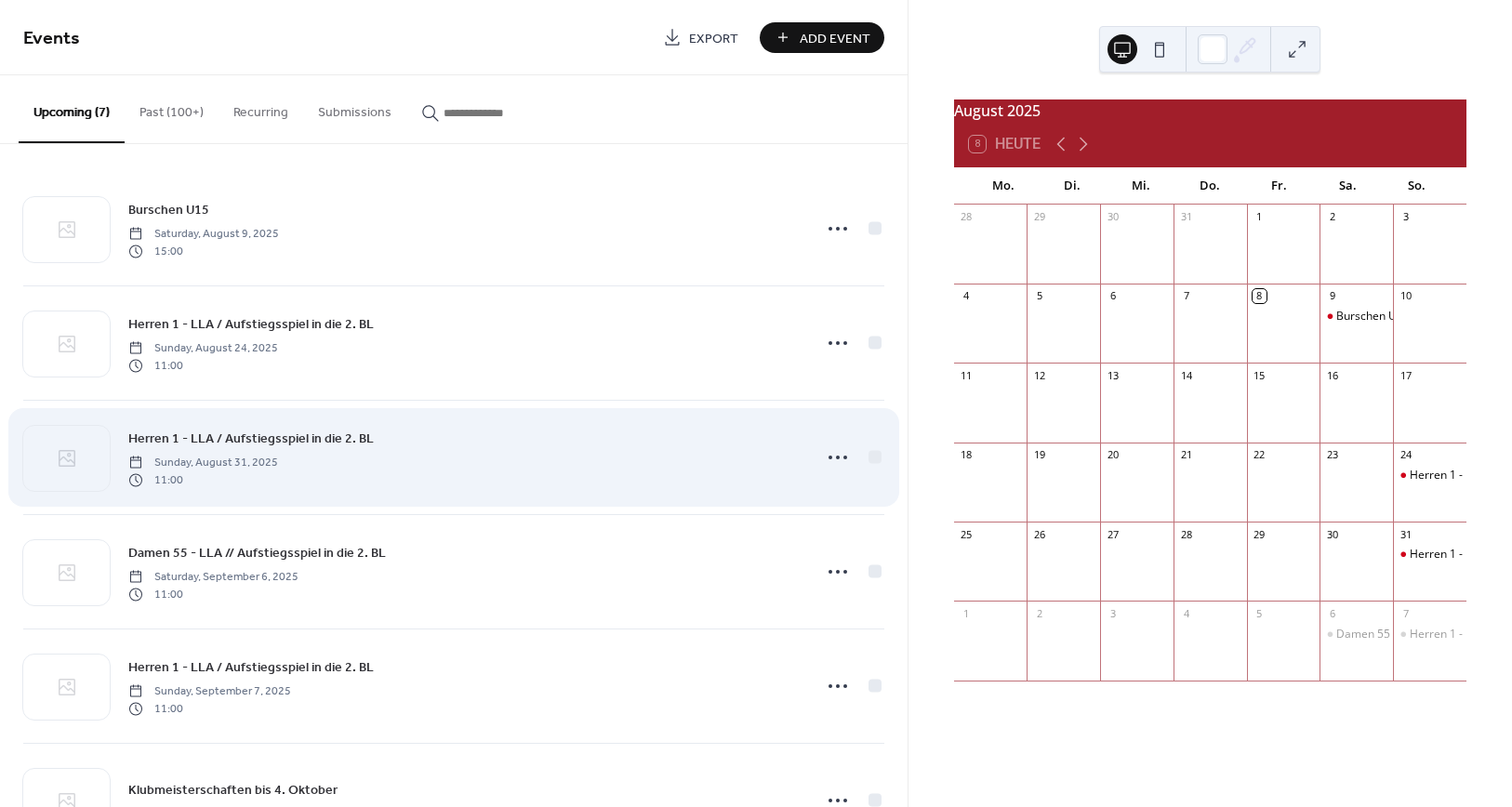 scroll, scrollTop: 0, scrollLeft: 0, axis: both 